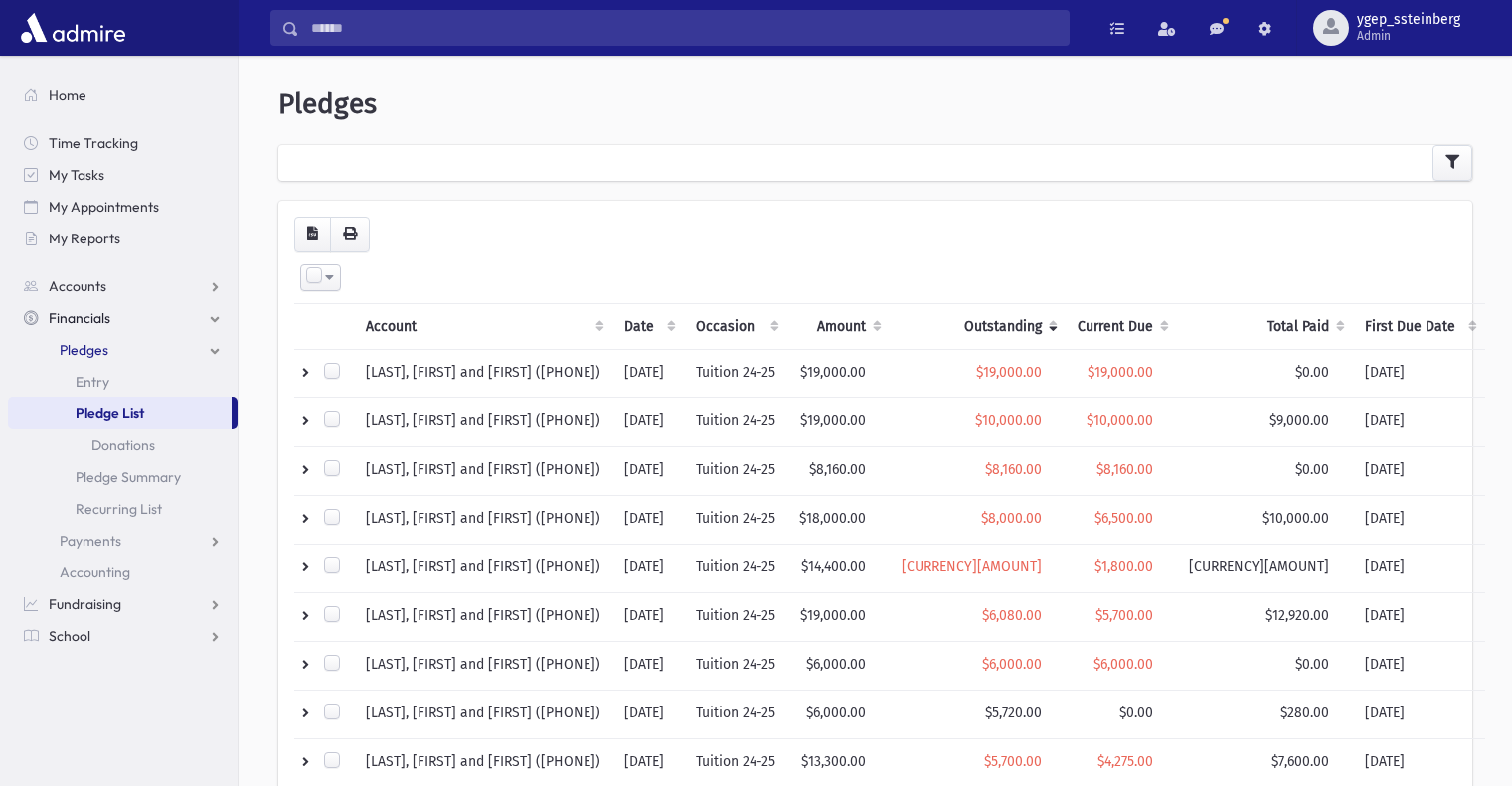 scroll, scrollTop: 0, scrollLeft: 0, axis: both 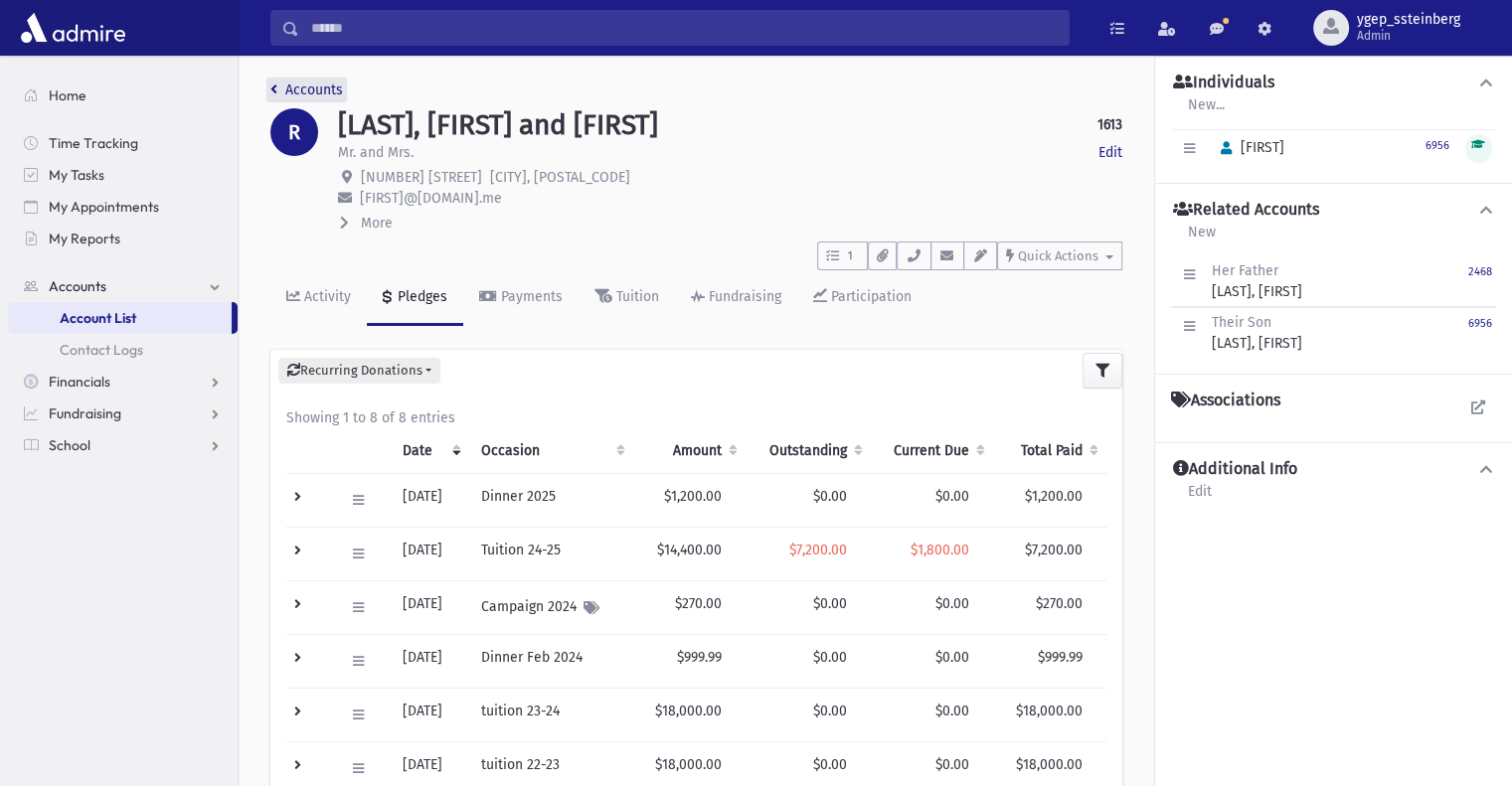 click on "Accounts" at bounding box center (306, 89) 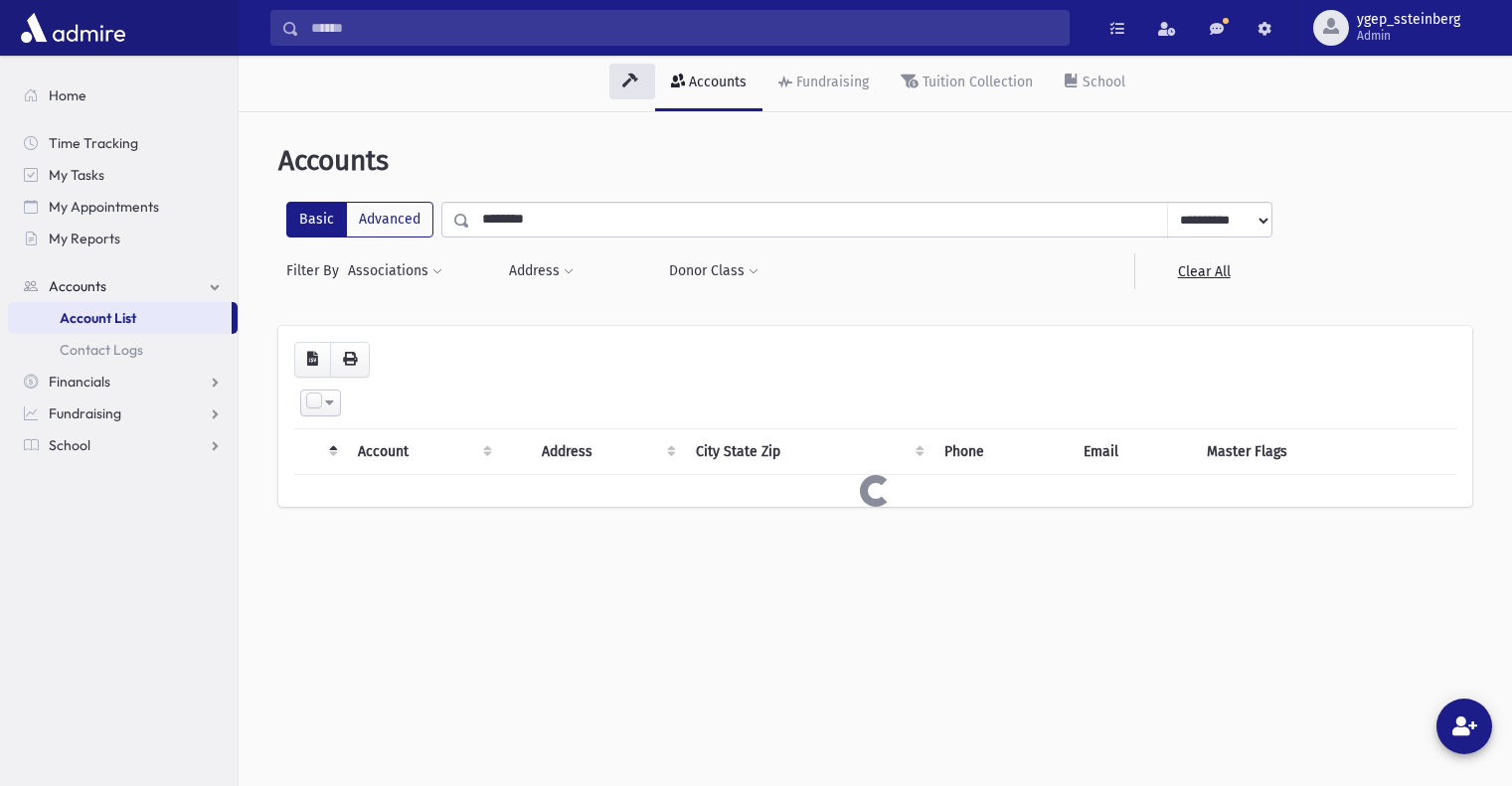 scroll, scrollTop: 0, scrollLeft: 0, axis: both 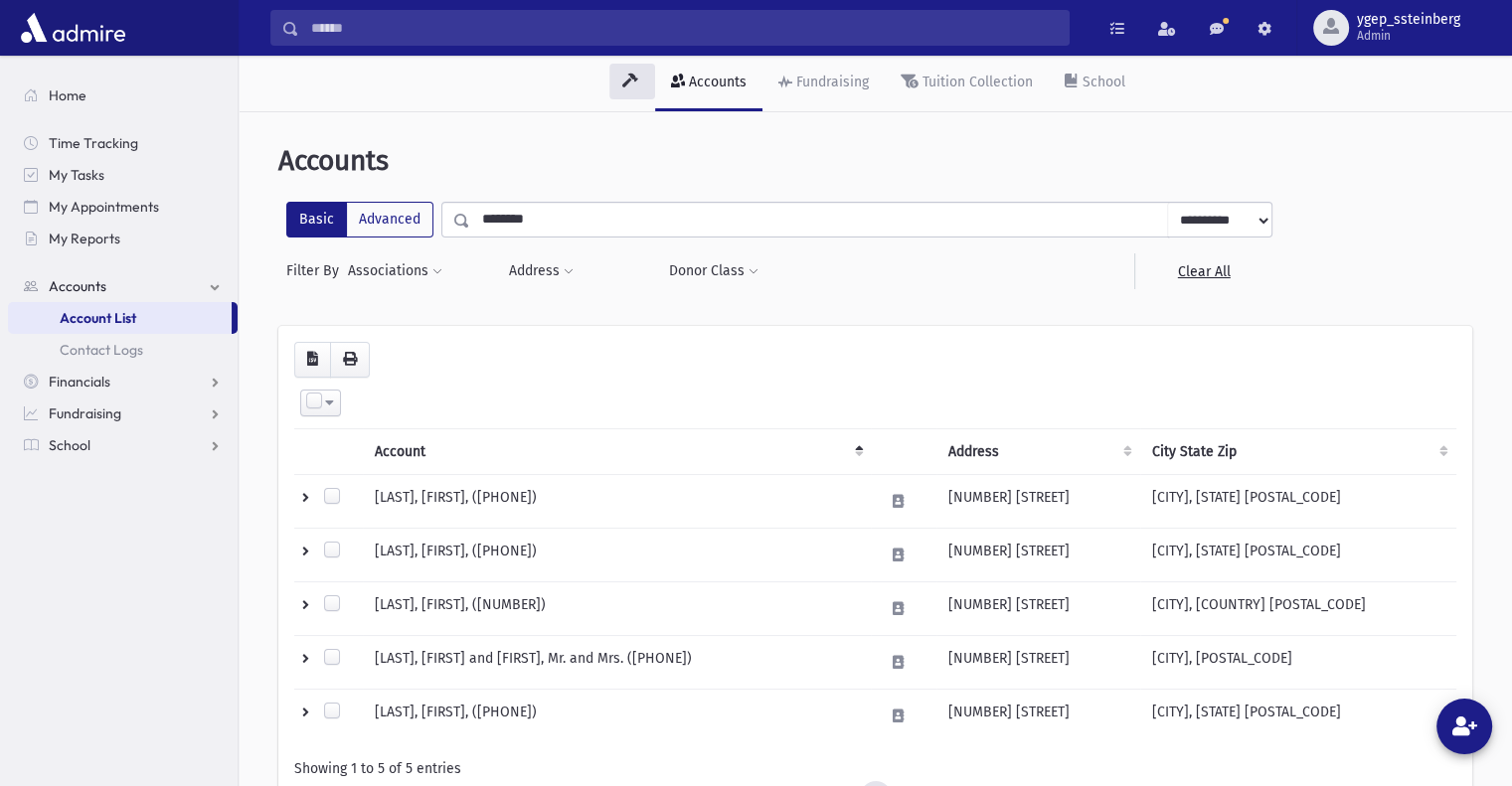 drag, startPoint x: 399, startPoint y: 210, endPoint x: 293, endPoint y: 203, distance: 106.23088 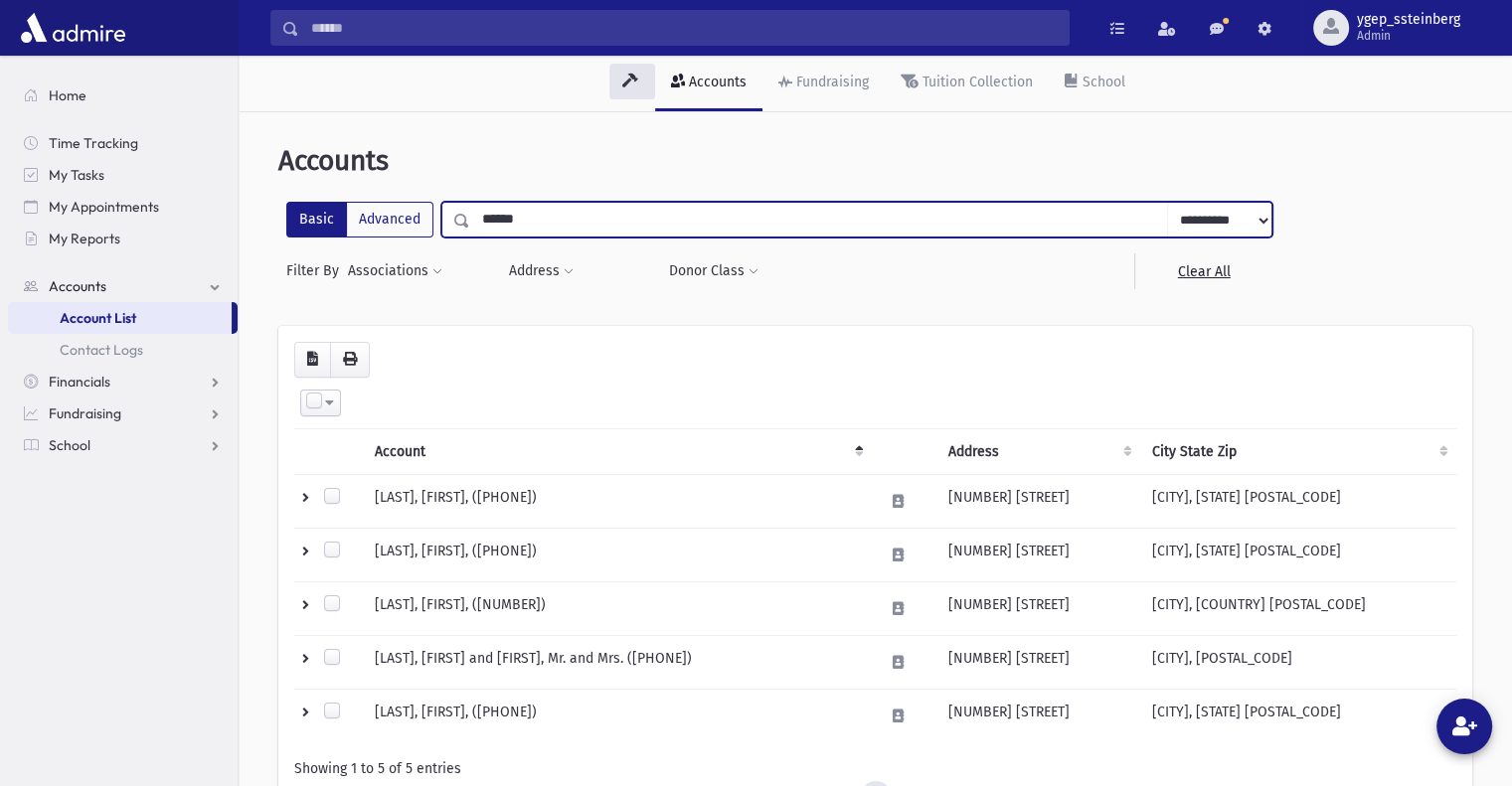 type on "******" 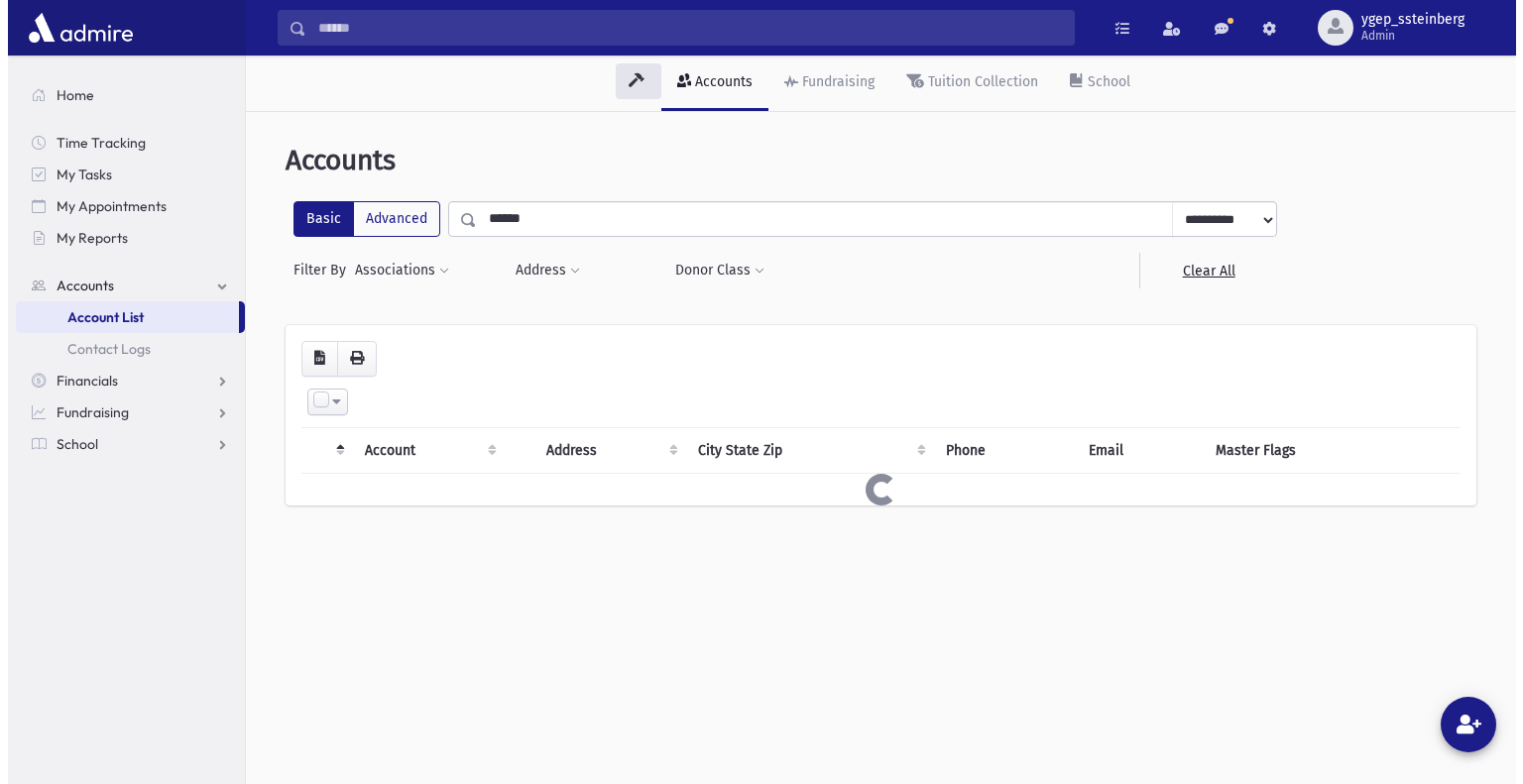 scroll, scrollTop: 0, scrollLeft: 0, axis: both 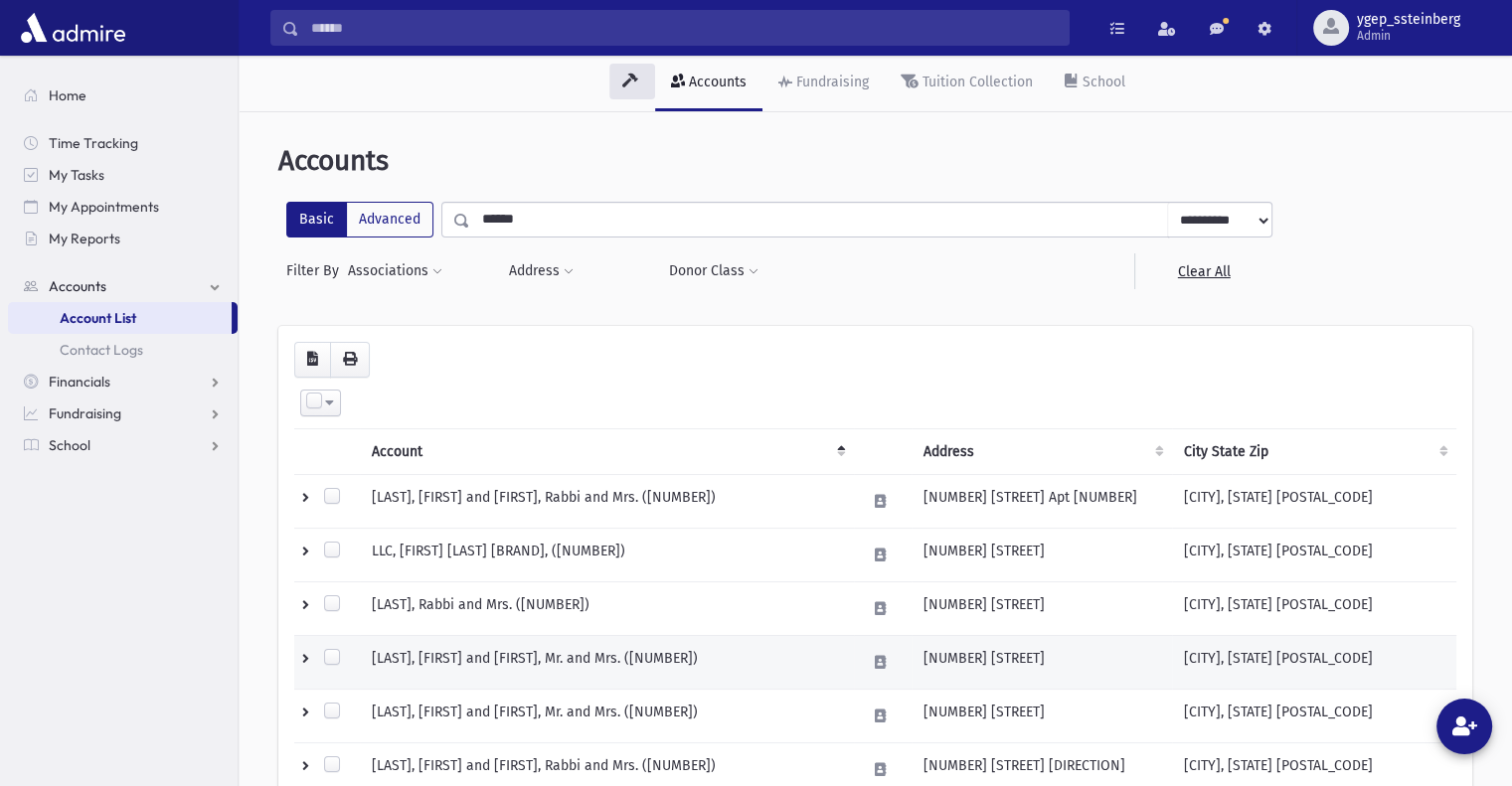 click on "PARNES, Ari and Ruthy, Mr. and Mrs. (1611)" at bounding box center [606, 554] 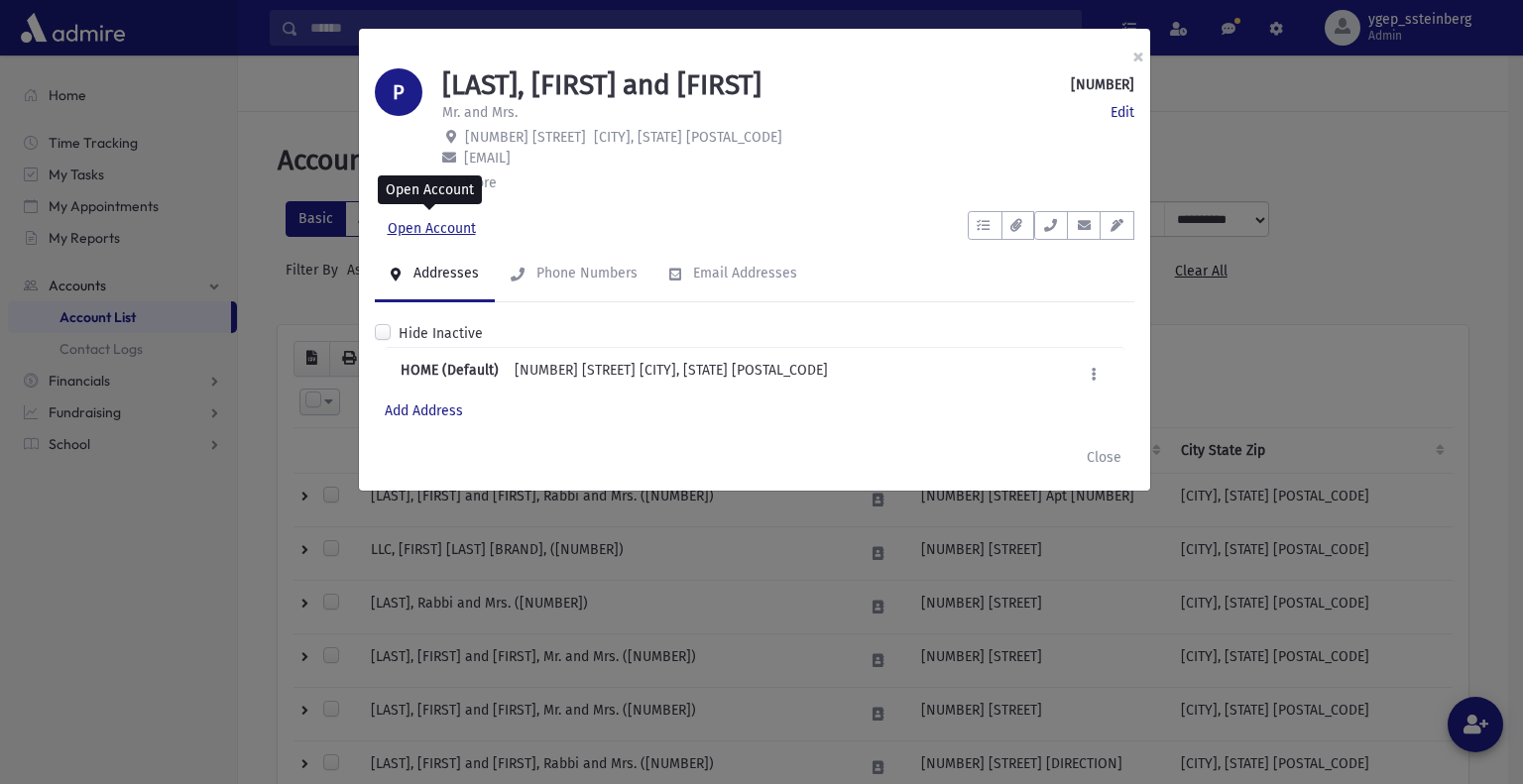 click on "Open Account" at bounding box center [431, 229] 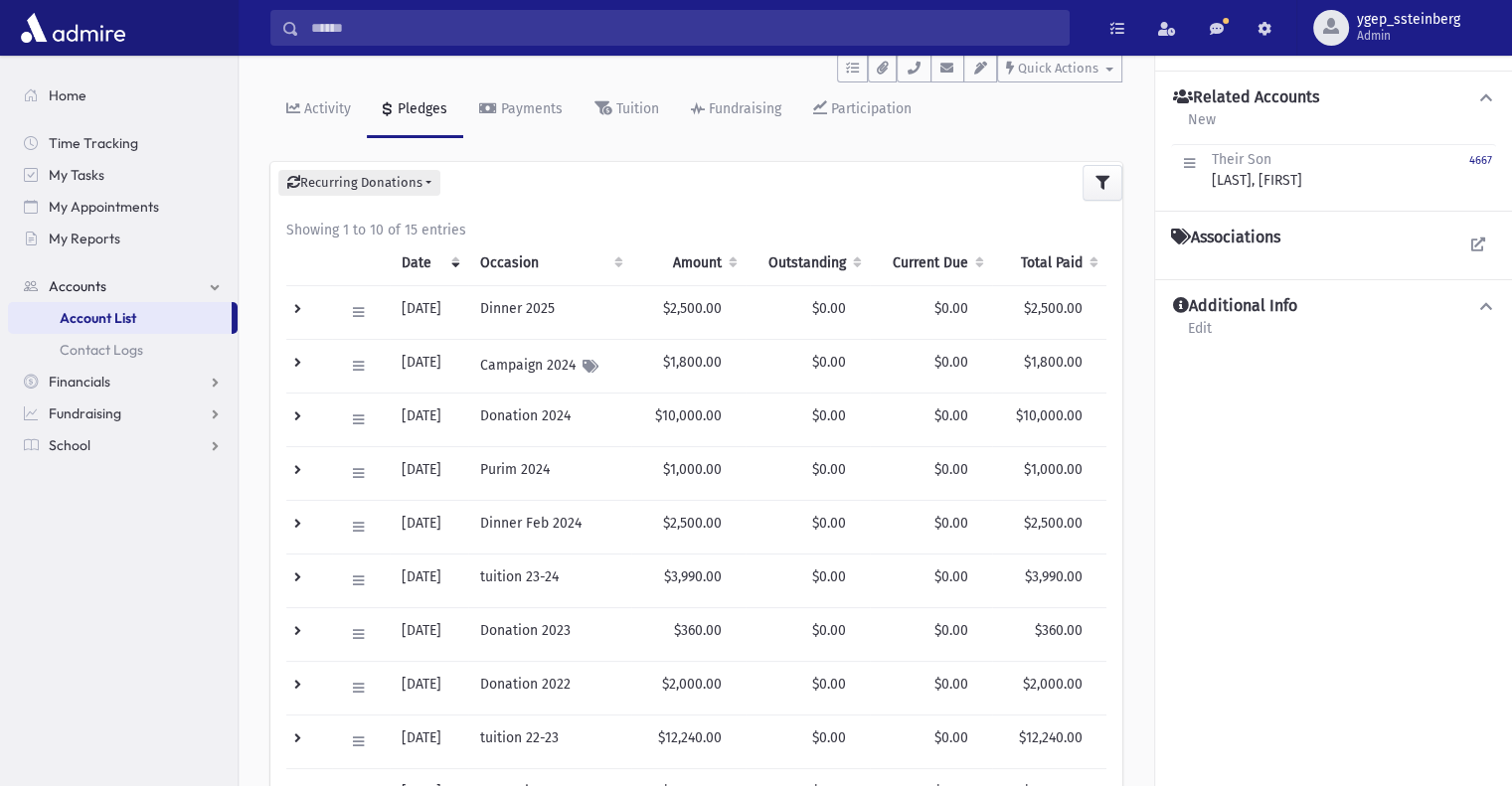 scroll, scrollTop: 331, scrollLeft: 0, axis: vertical 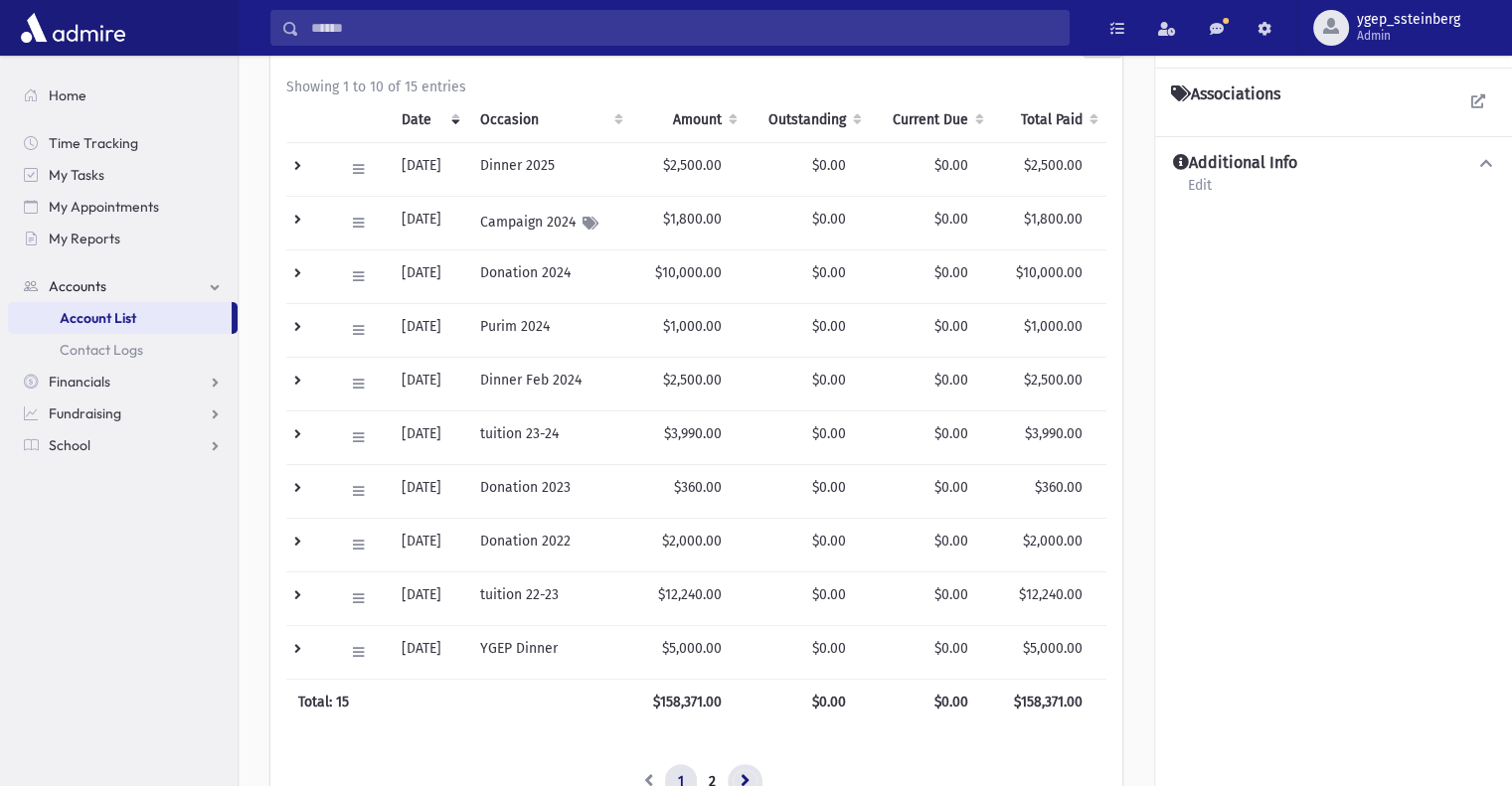 click at bounding box center [745, 780] 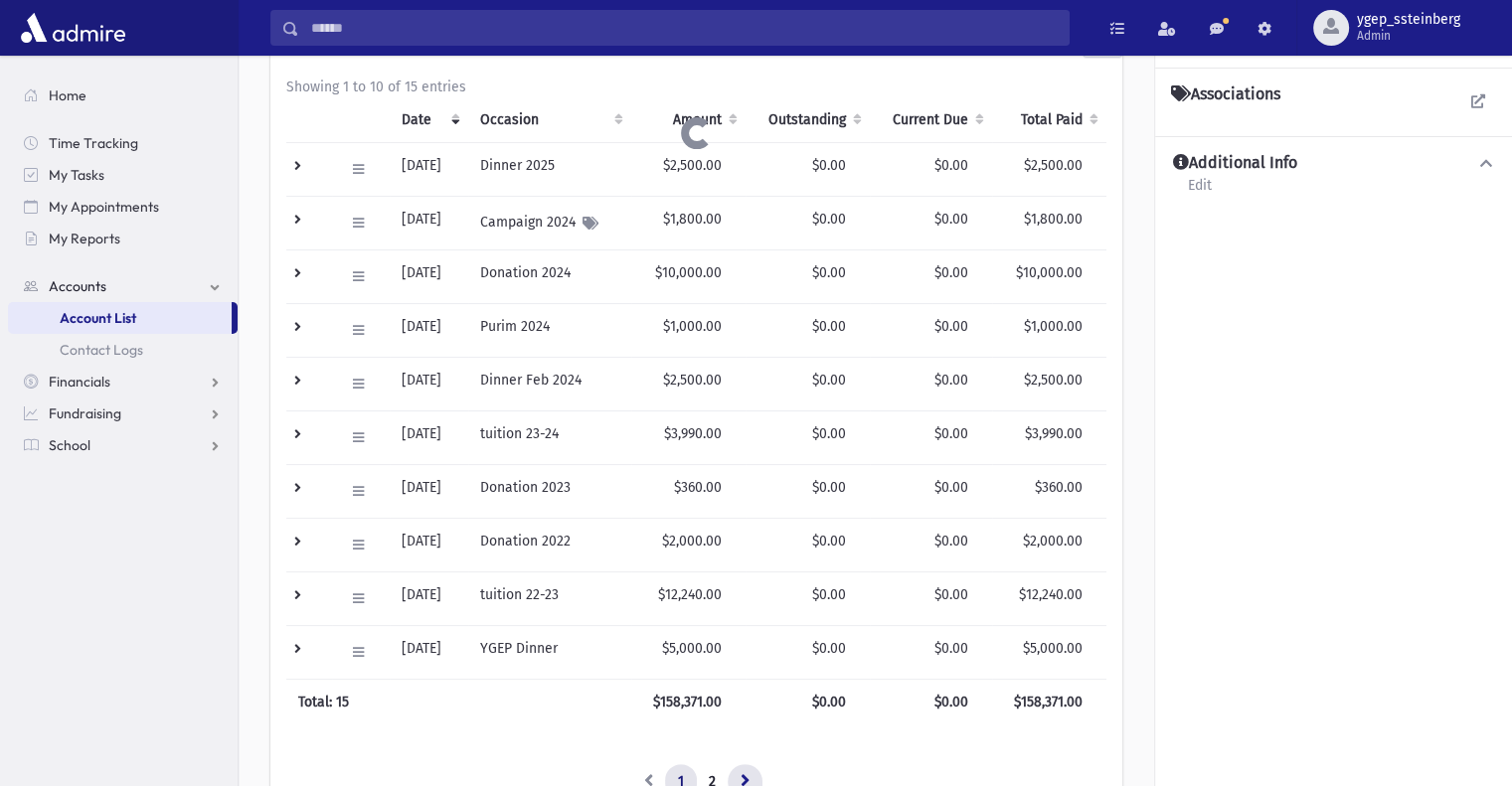 scroll, scrollTop: 232, scrollLeft: 0, axis: vertical 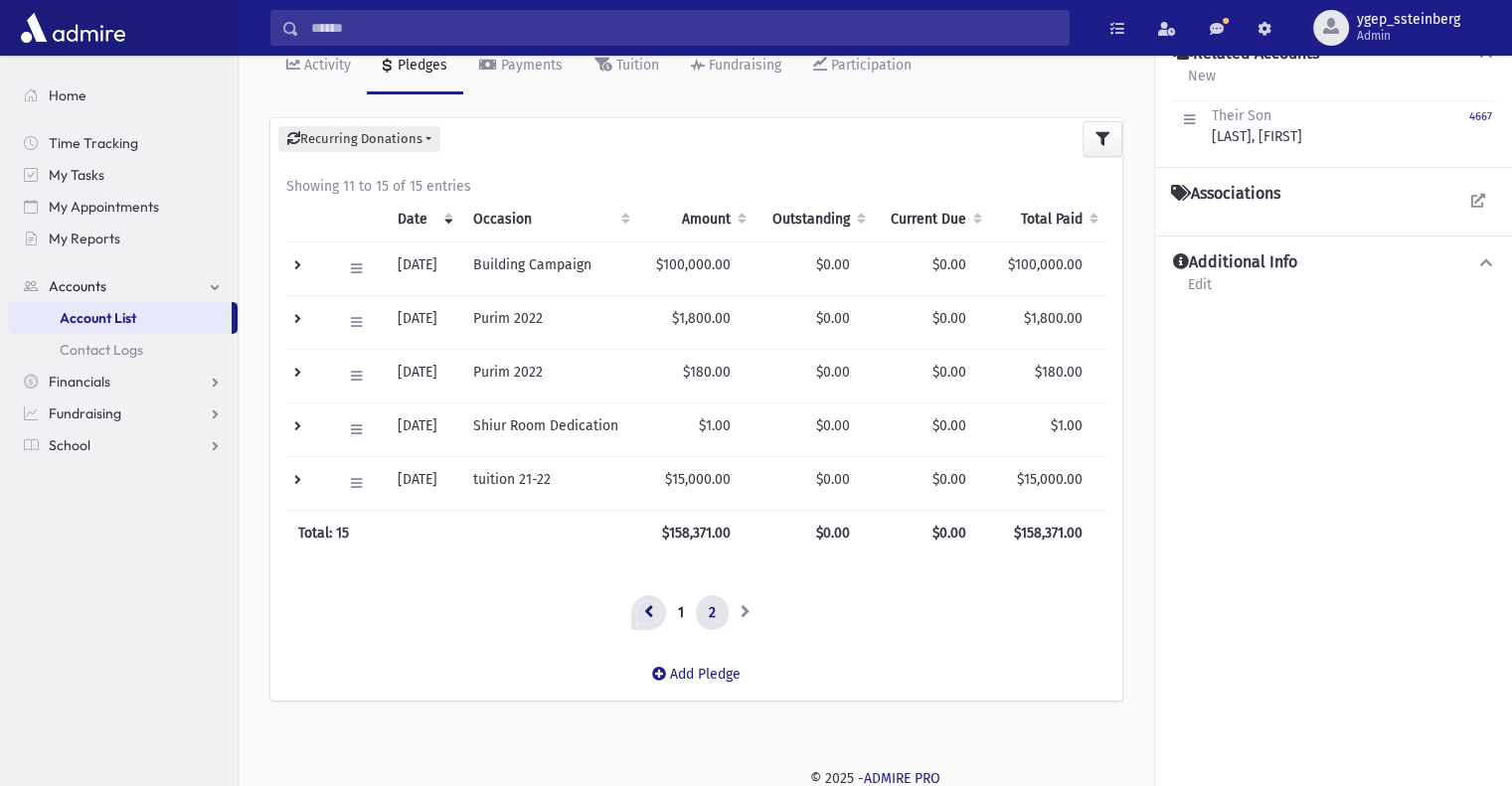 click at bounding box center [648, 613] 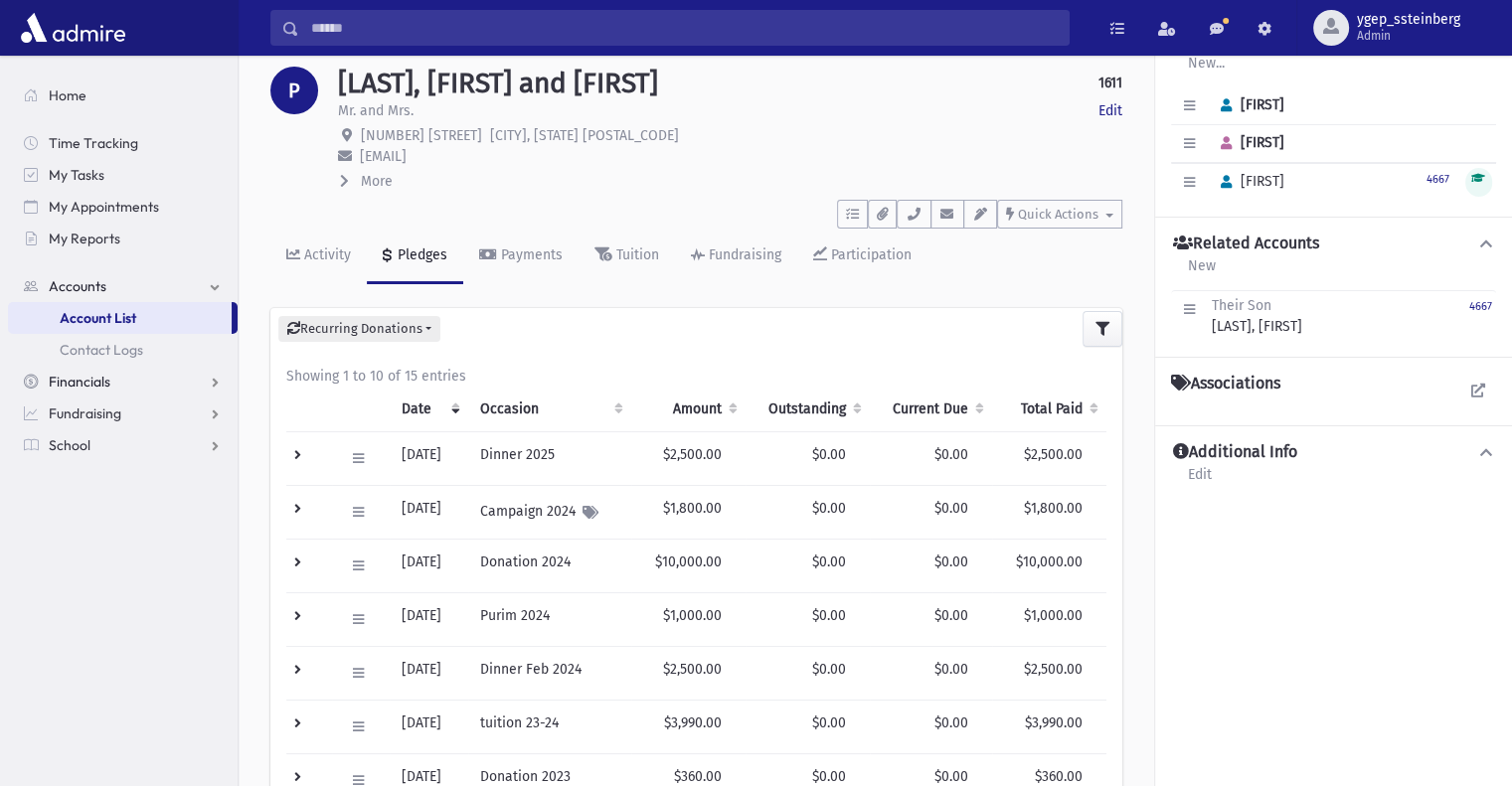scroll, scrollTop: 0, scrollLeft: 0, axis: both 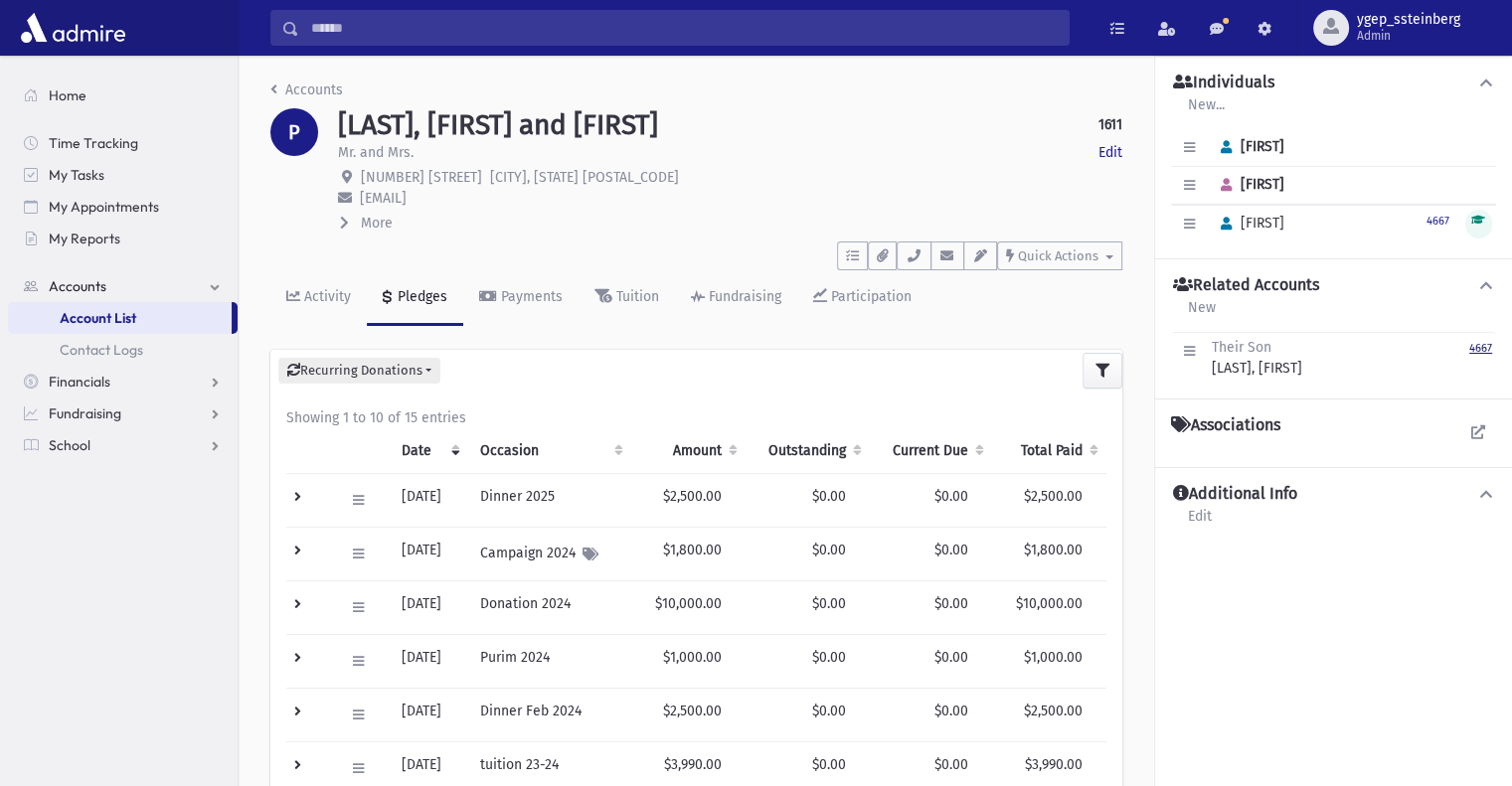 click on "4667" at bounding box center [1480, 348] 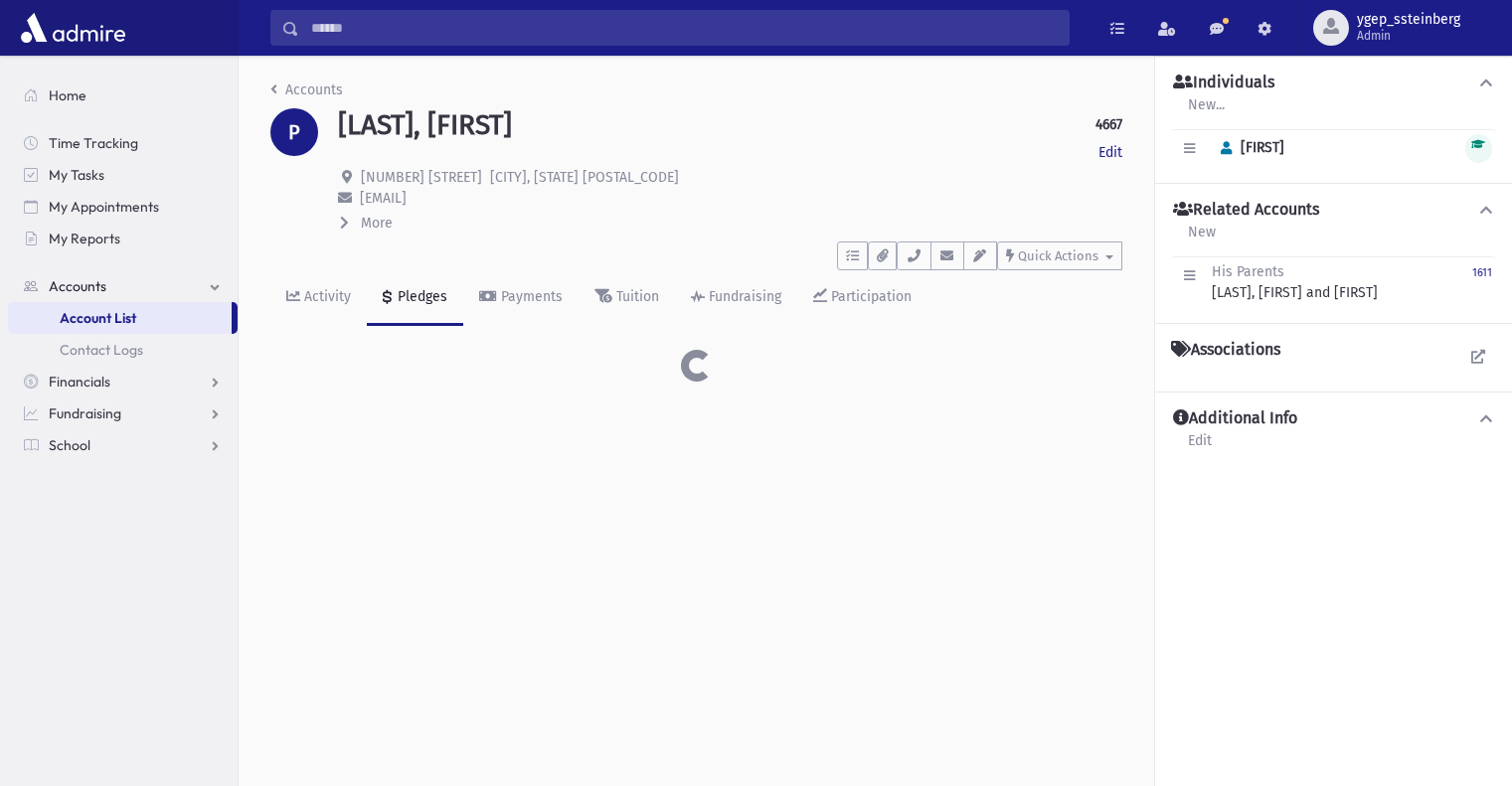 scroll, scrollTop: 0, scrollLeft: 0, axis: both 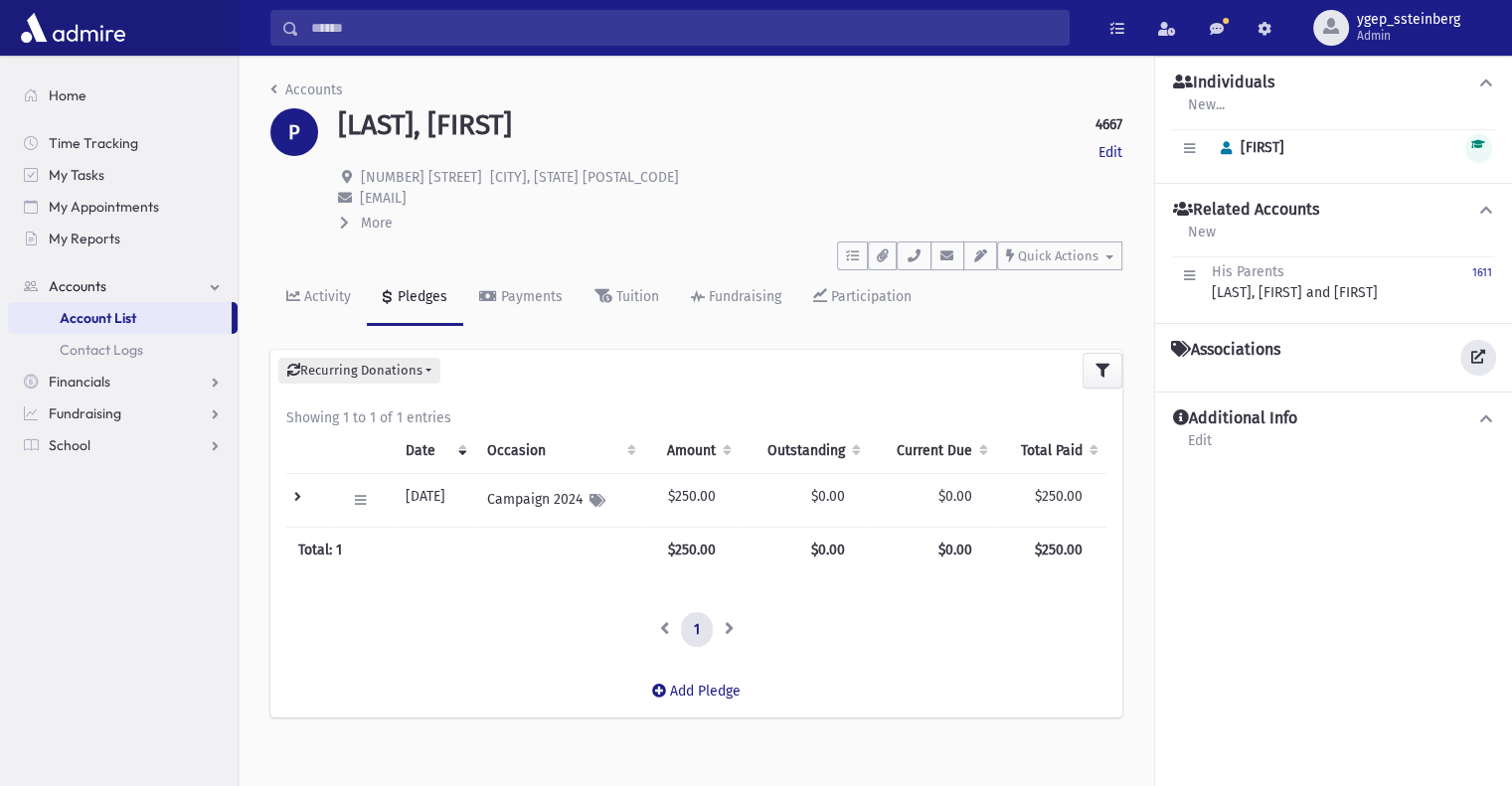click at bounding box center (1478, 357) 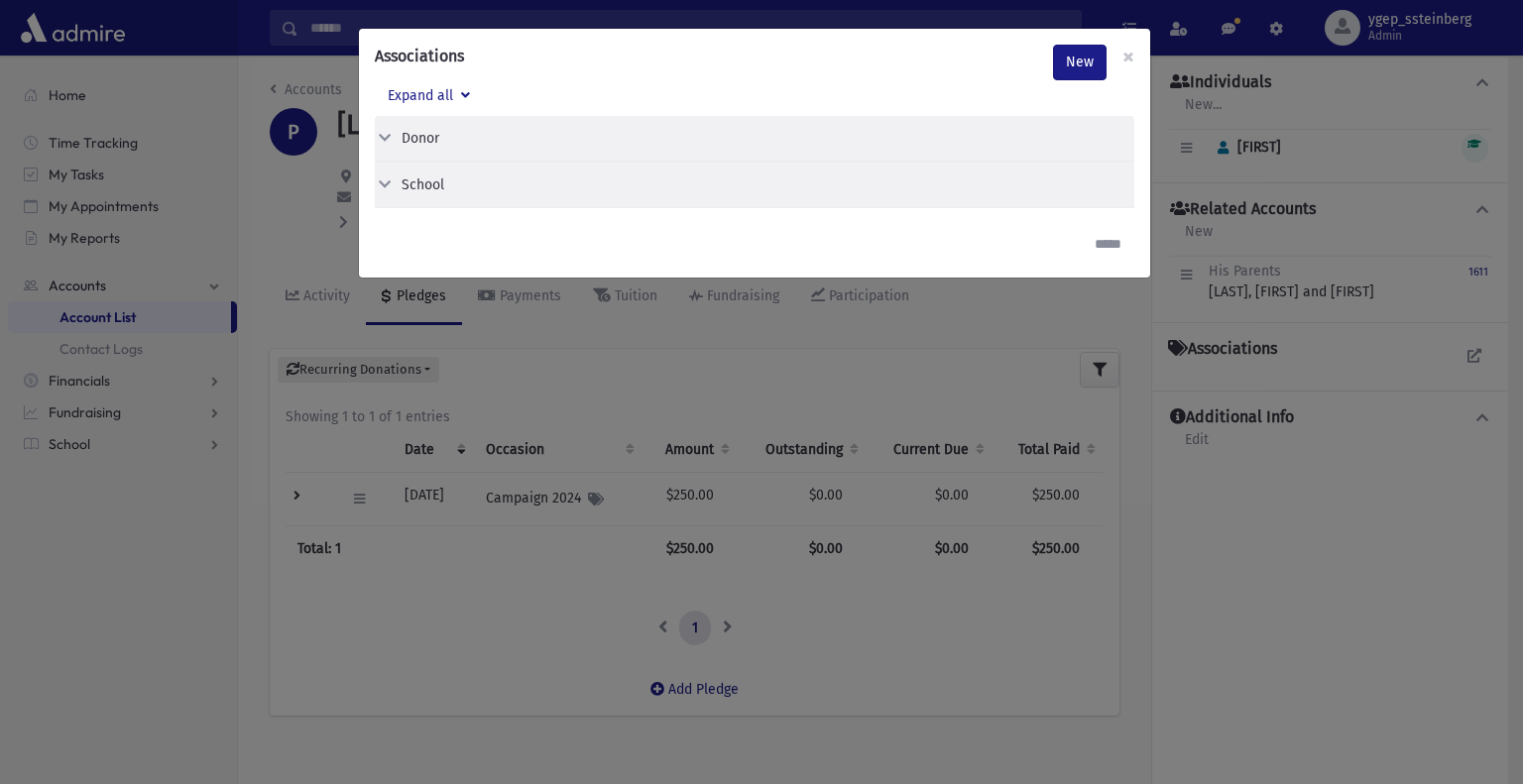 click on "School" at bounding box center (755, 184) 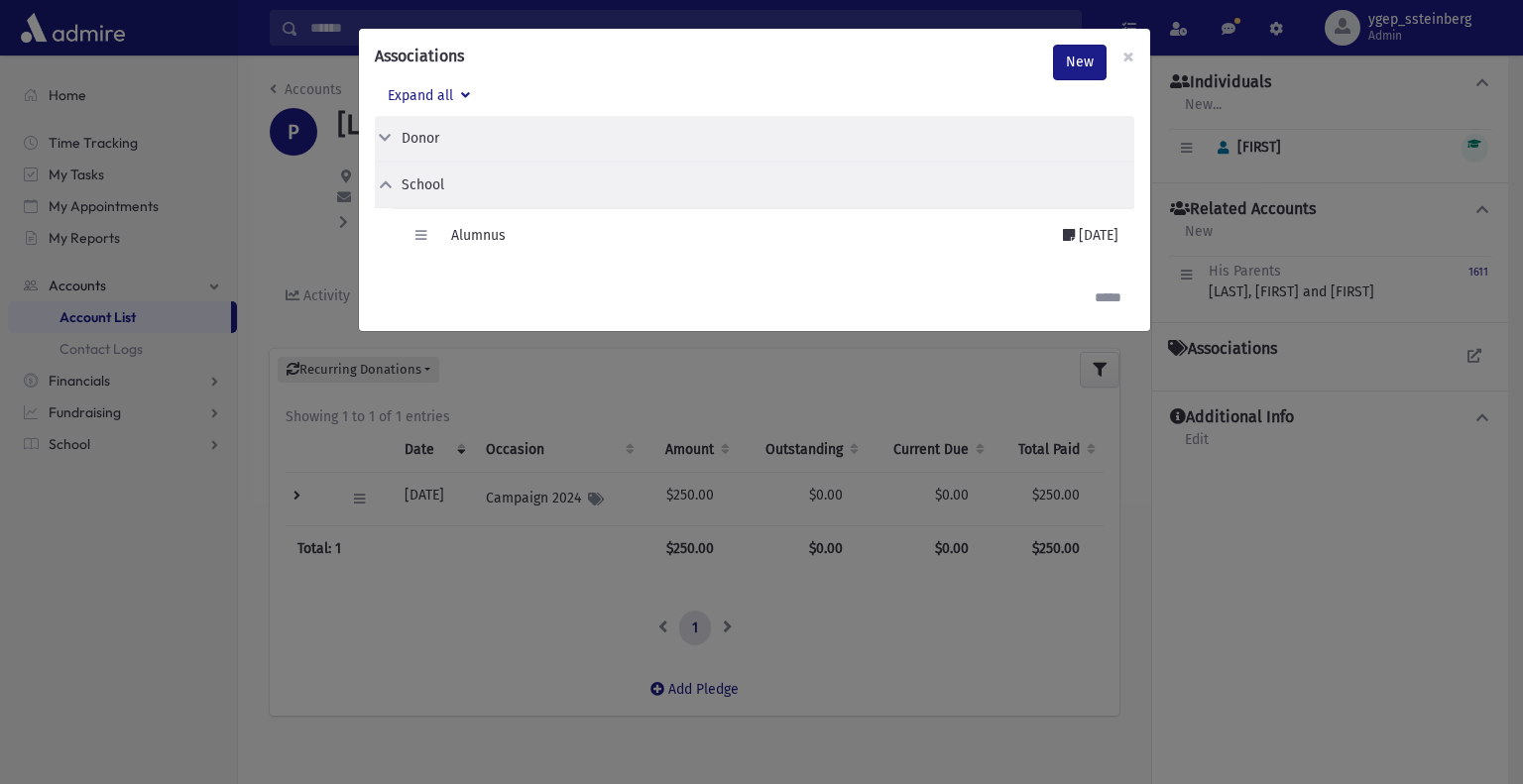 click on "Associations
New
×
Expand all
Donor
Edit
Delete
Donor
Edit" at bounding box center [762, 392] 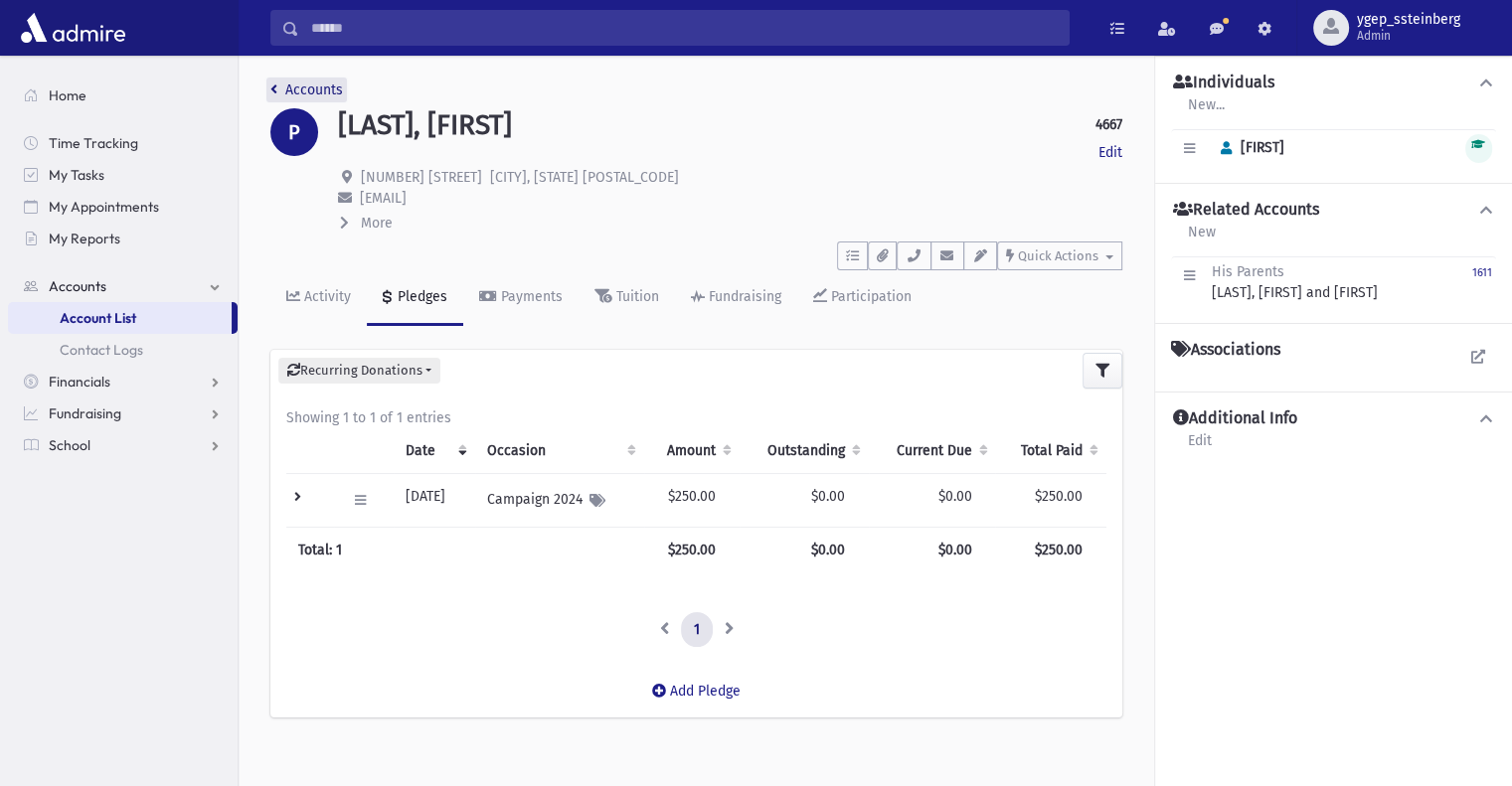 click on "Accounts" at bounding box center (306, 89) 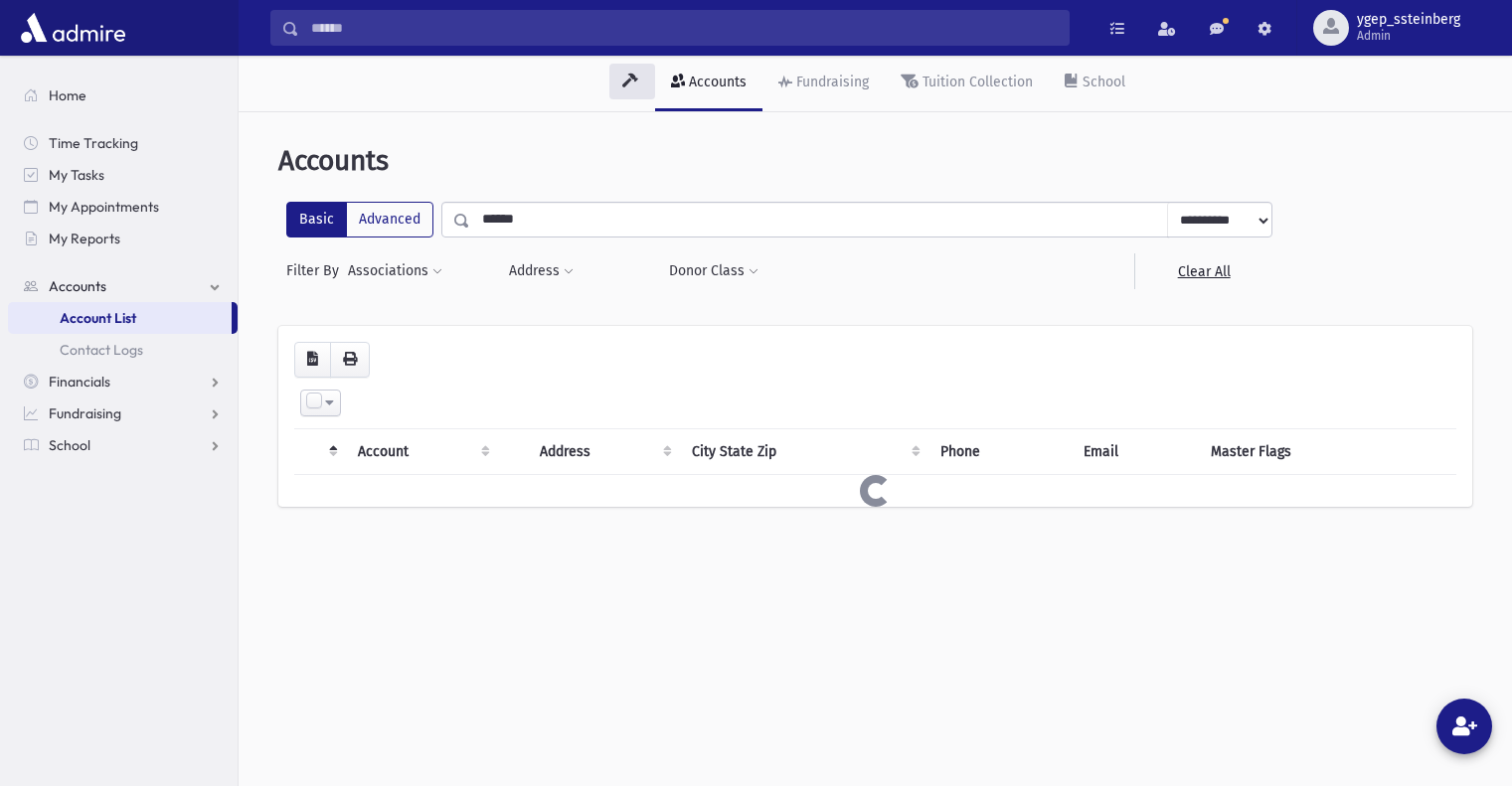 scroll, scrollTop: 0, scrollLeft: 0, axis: both 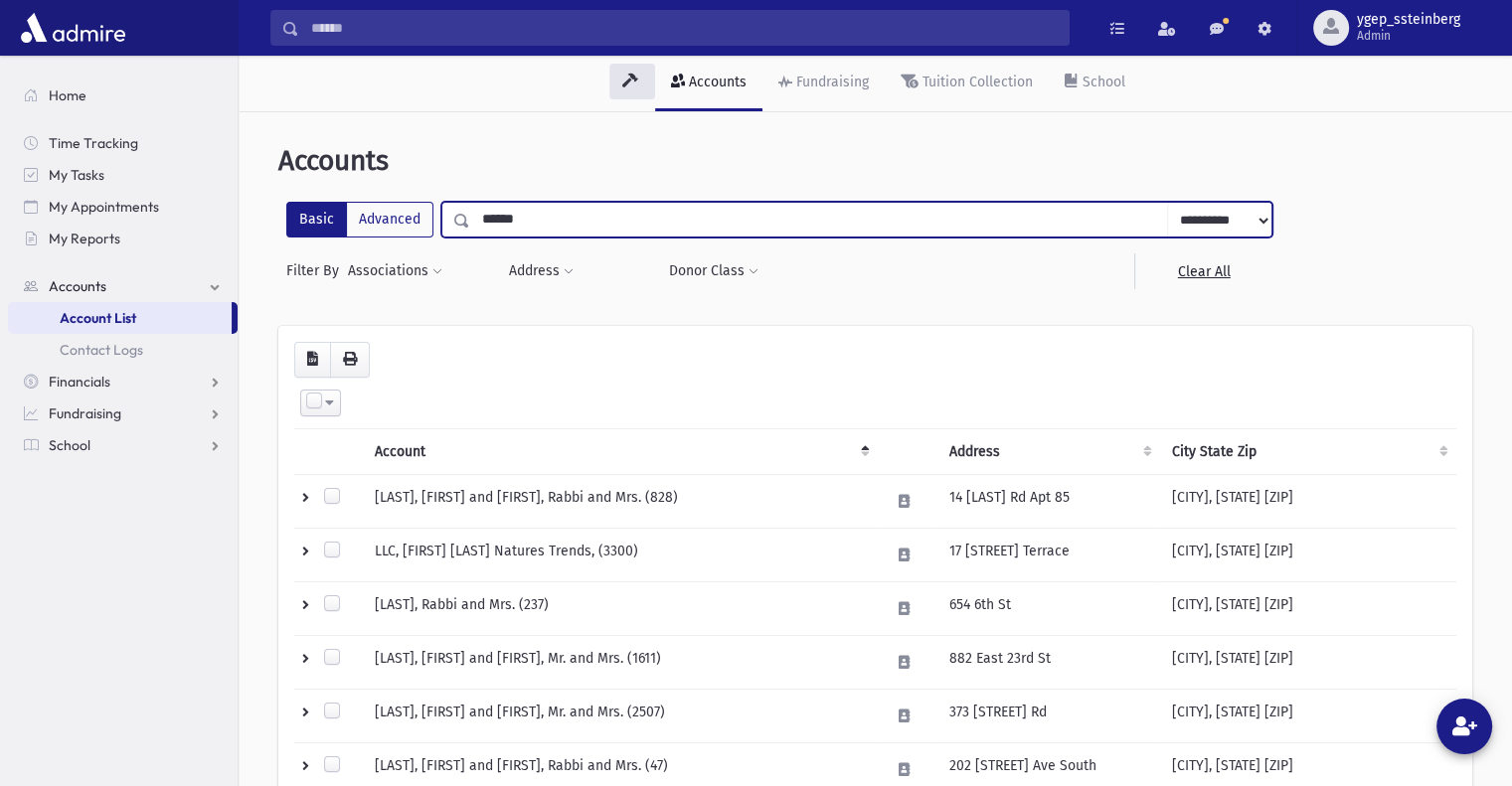 drag, startPoint x: 529, startPoint y: 220, endPoint x: 367, endPoint y: 176, distance: 167.869 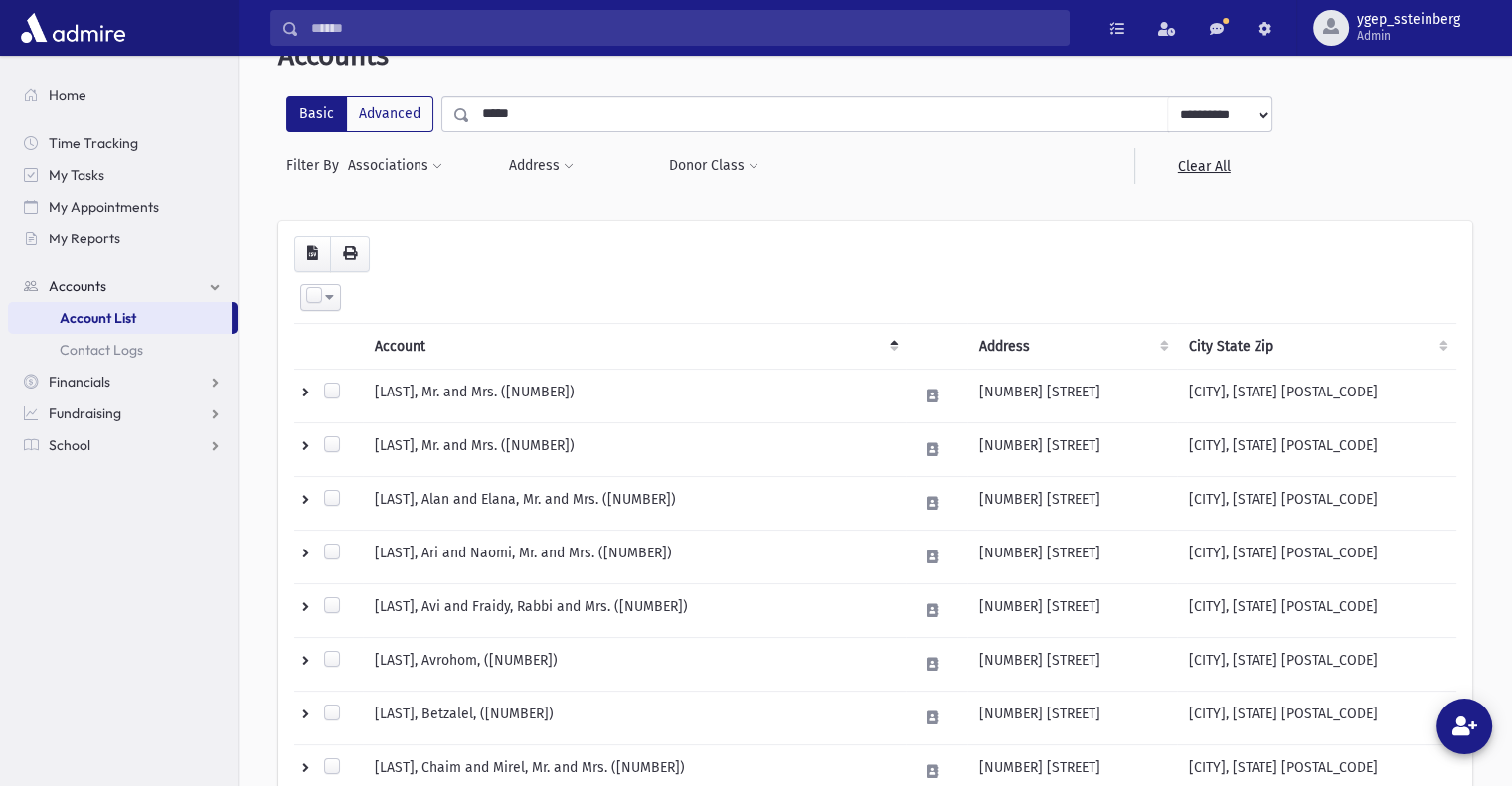 scroll, scrollTop: 0, scrollLeft: 0, axis: both 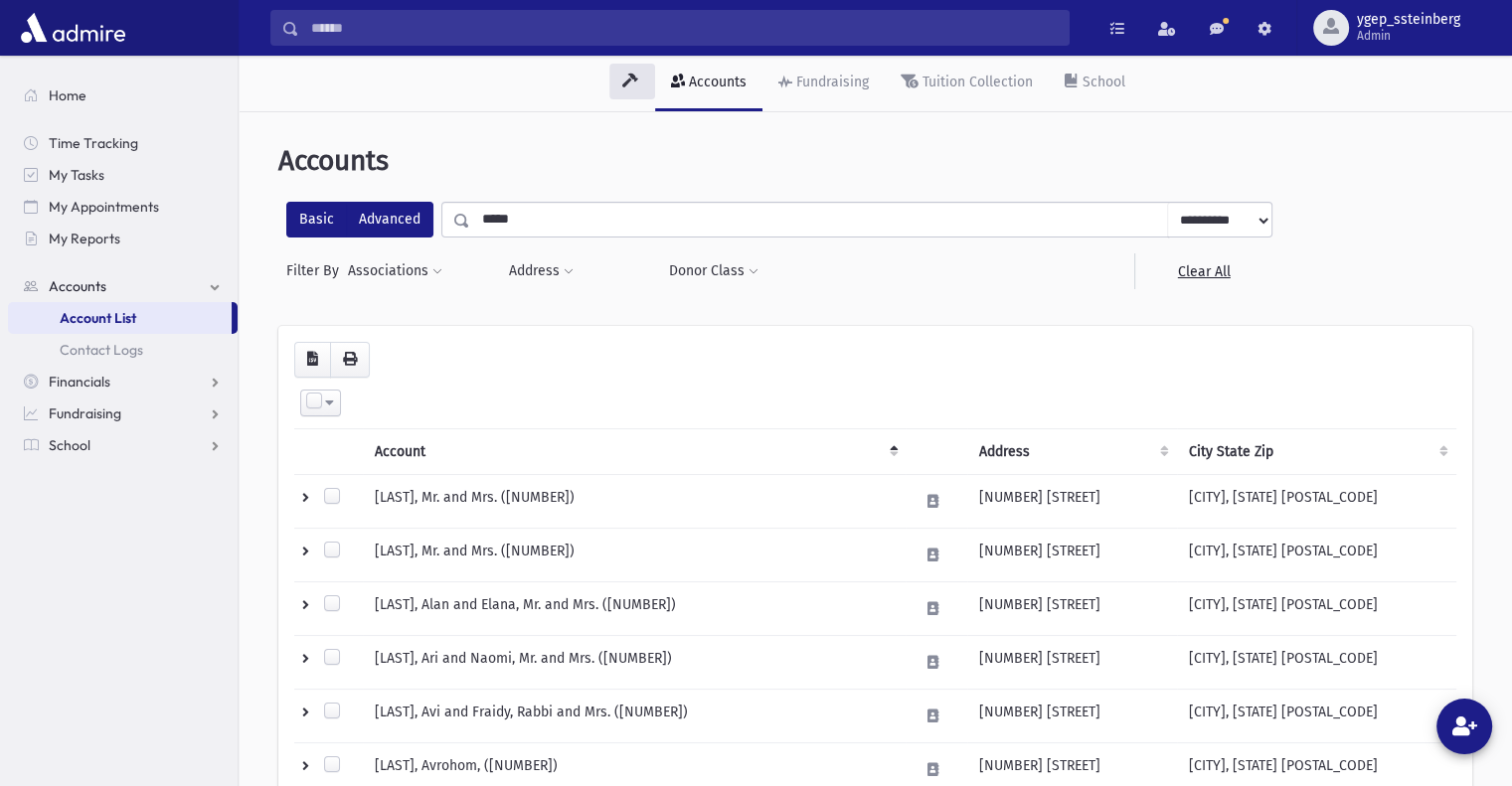click on "**********" at bounding box center (779, 220) 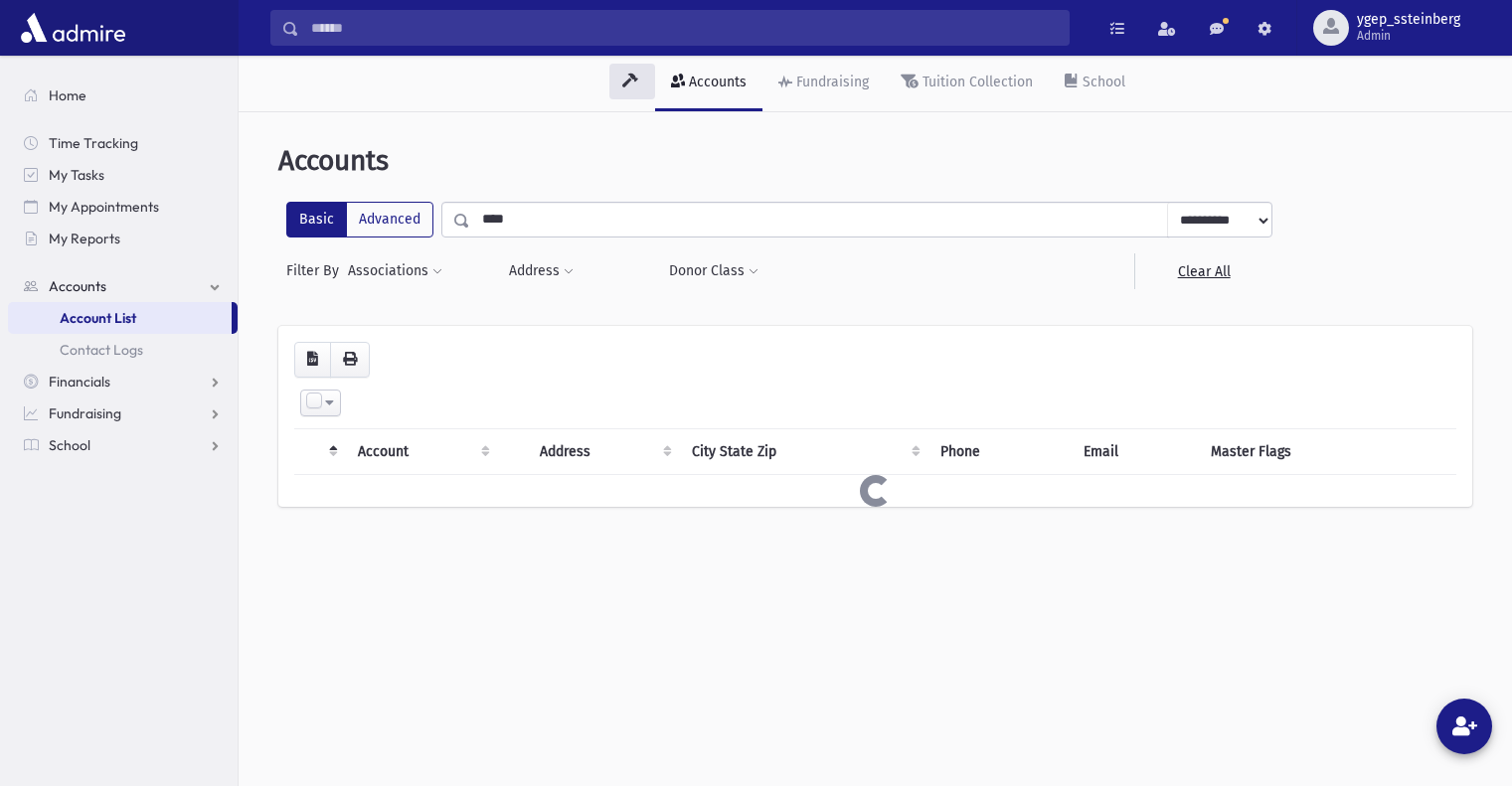 scroll, scrollTop: 0, scrollLeft: 0, axis: both 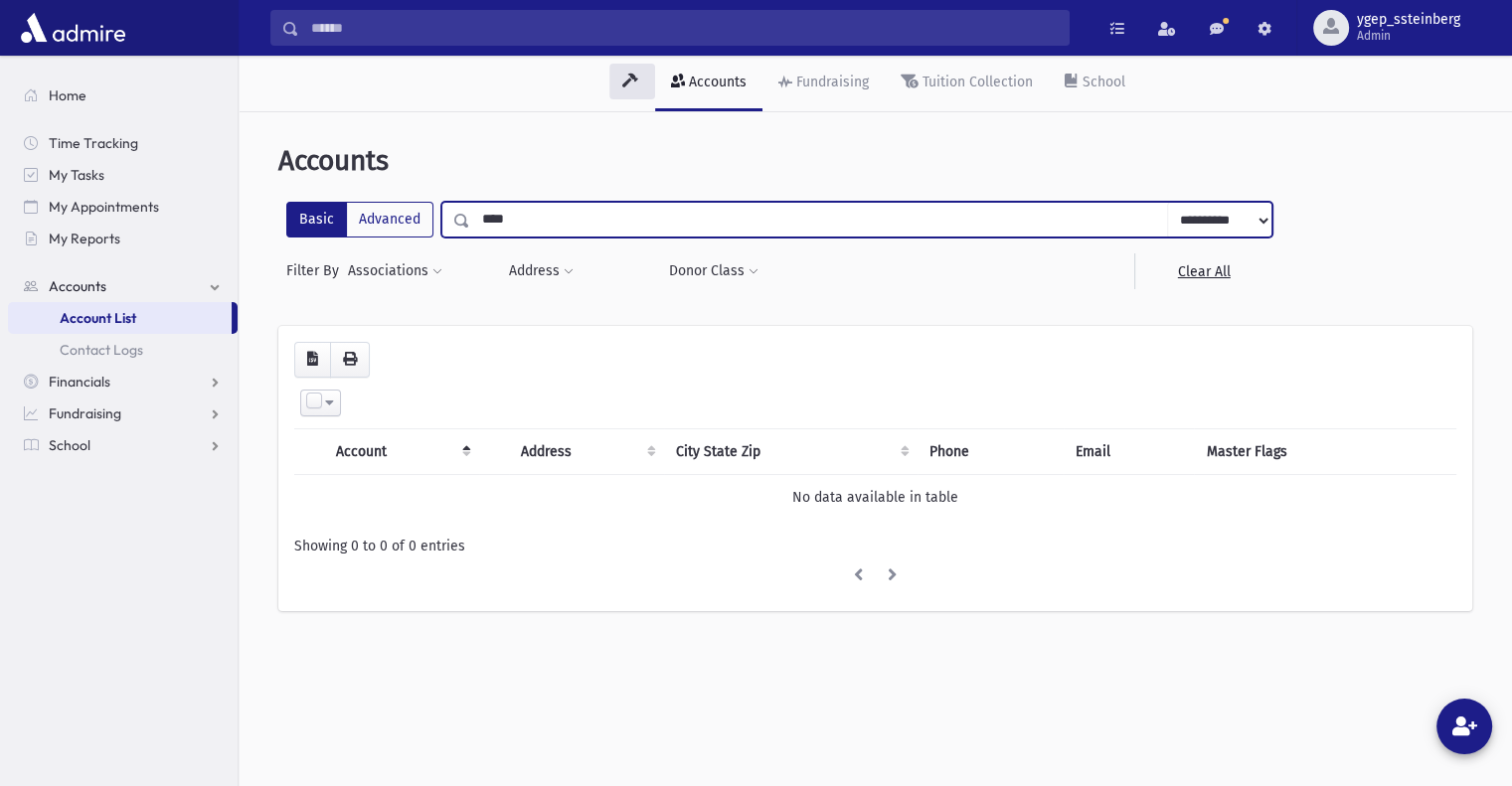 click on "****" at bounding box center [819, 220] 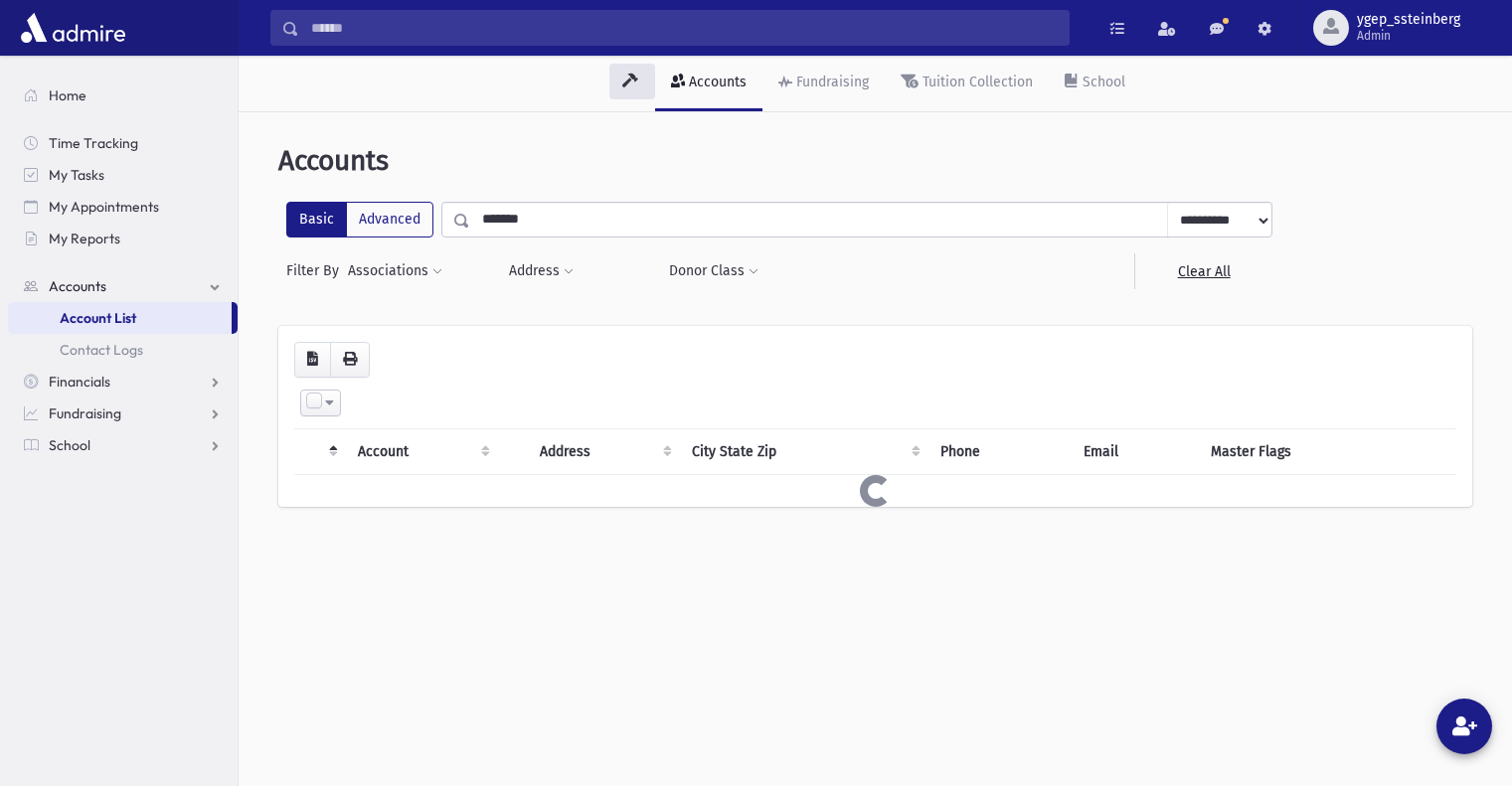 scroll, scrollTop: 0, scrollLeft: 0, axis: both 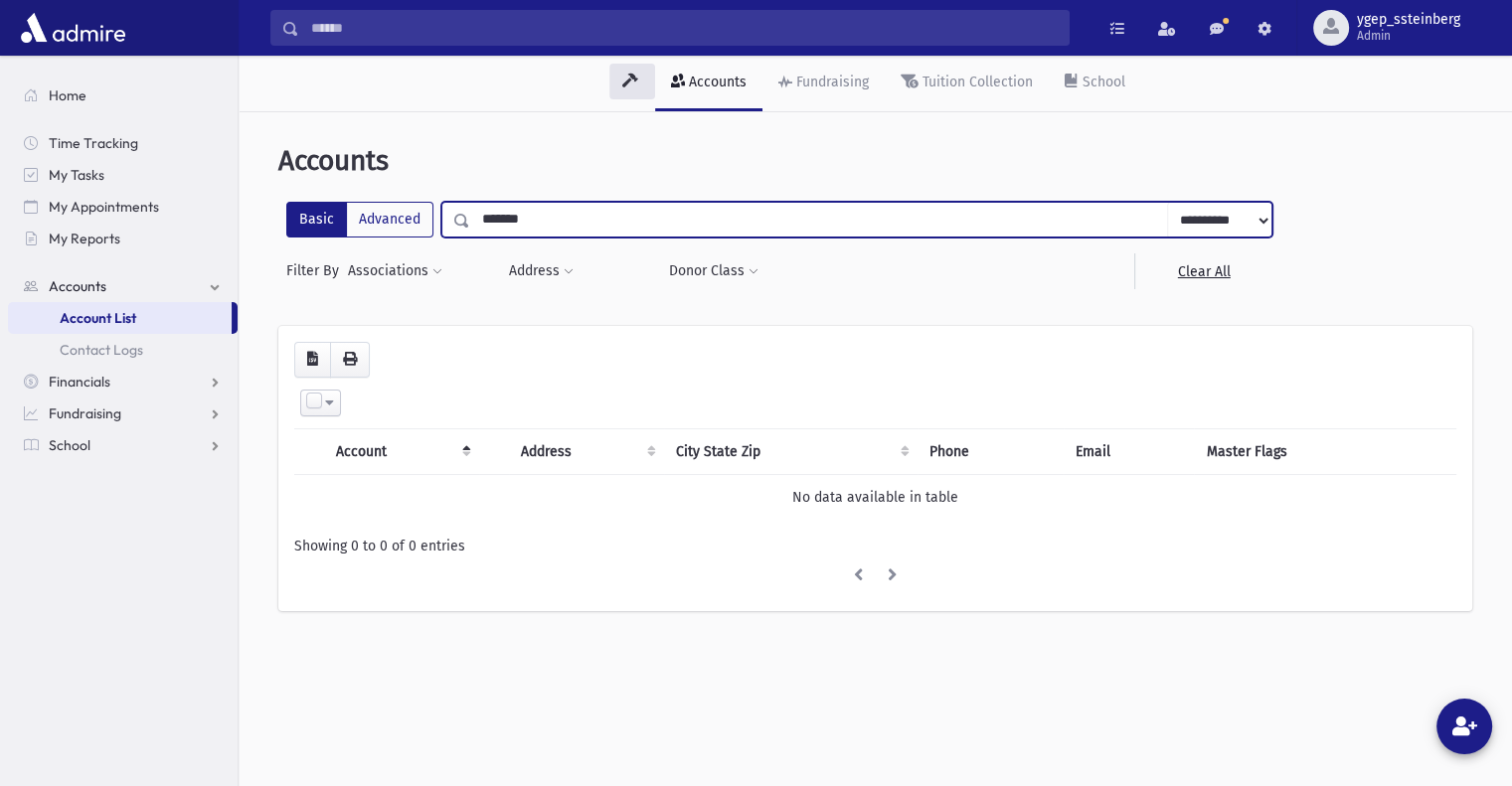 click on "*******" at bounding box center (819, 220) 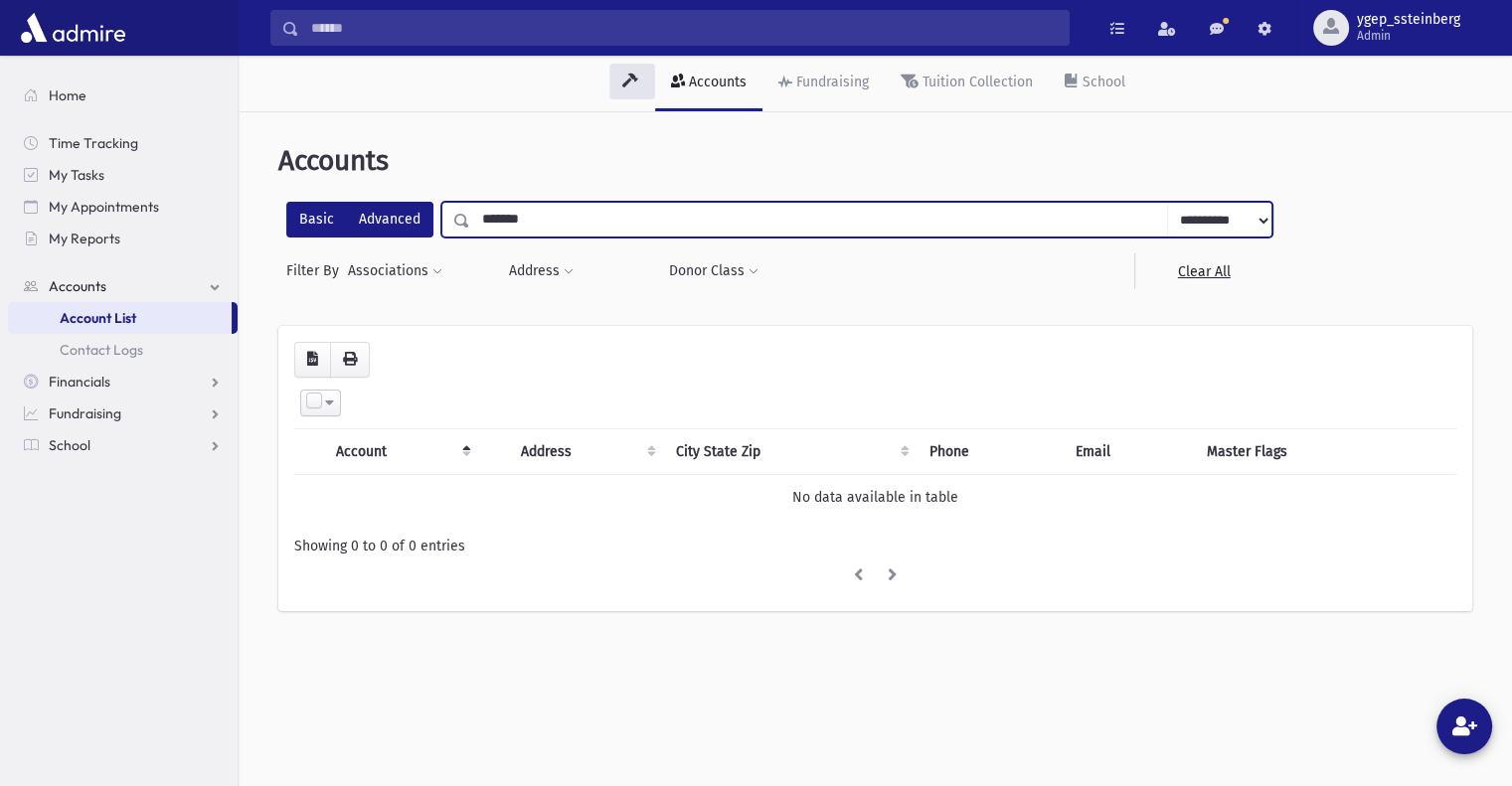 drag, startPoint x: 521, startPoint y: 221, endPoint x: 422, endPoint y: 210, distance: 99.60924 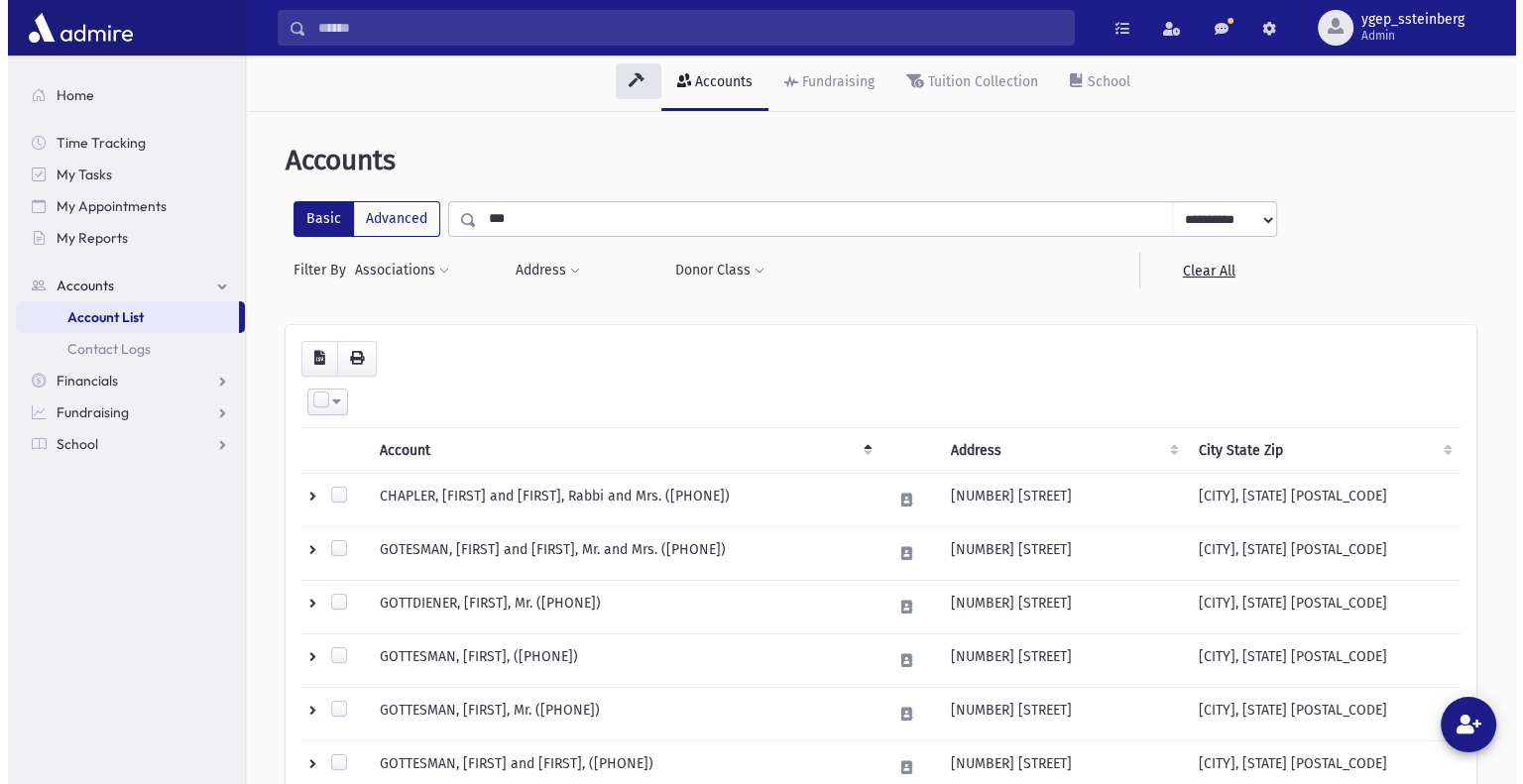 scroll, scrollTop: 496, scrollLeft: 0, axis: vertical 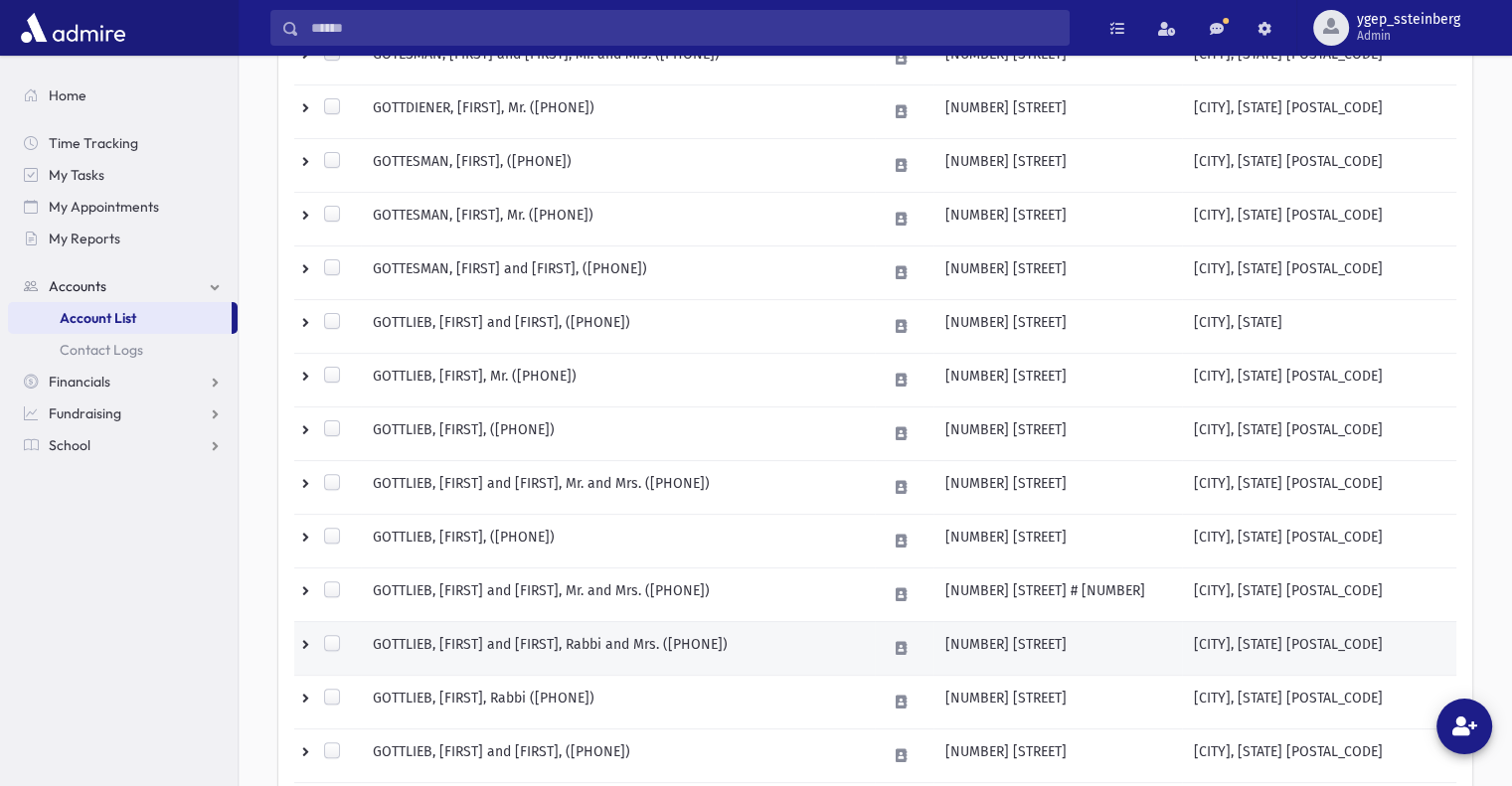 click on "GOTTLIEB, [FIRST] and [FIRST], Rabbi and Mrs. ([PHONE])" at bounding box center [617, 4] 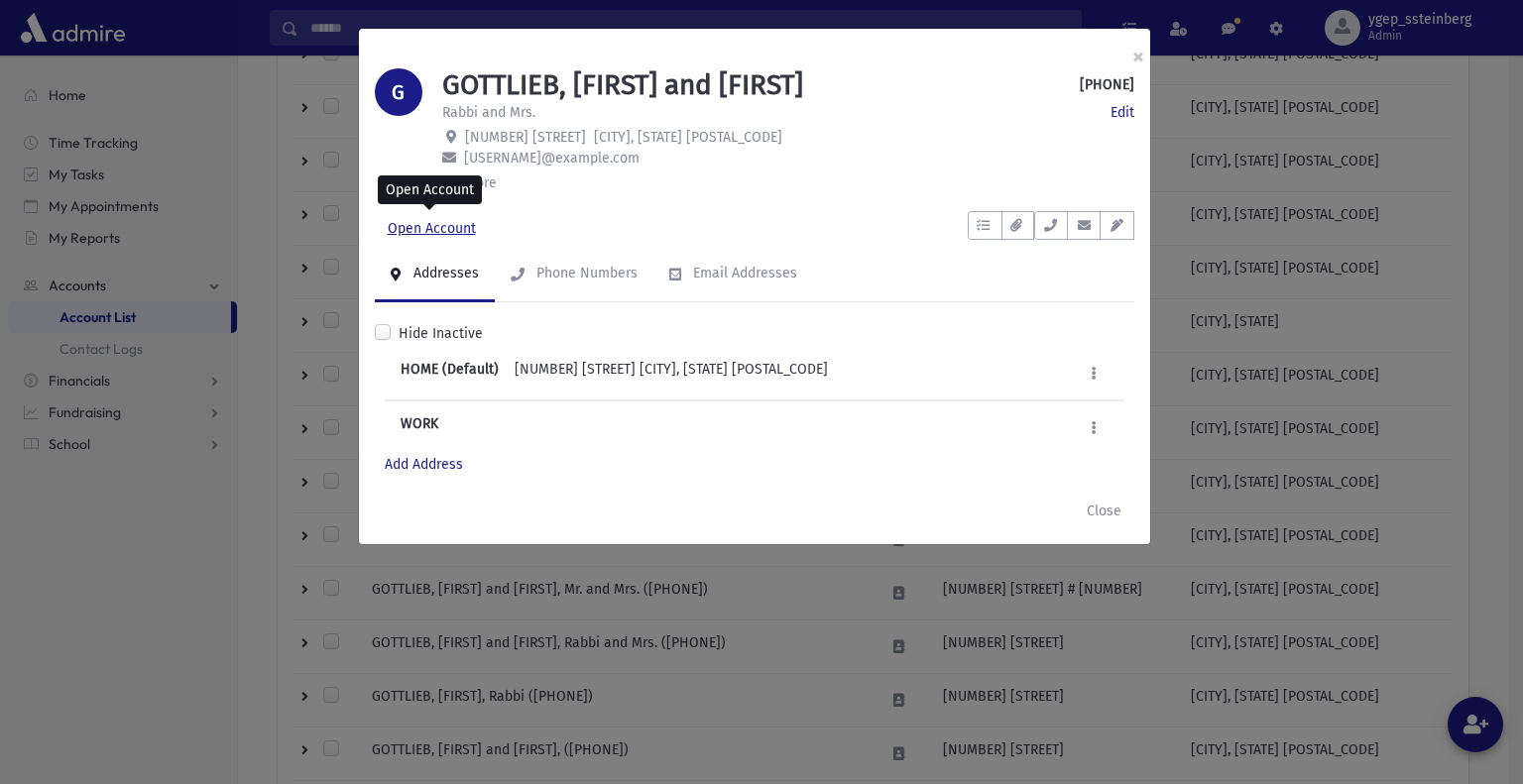 click on "Open Account" at bounding box center (431, 229) 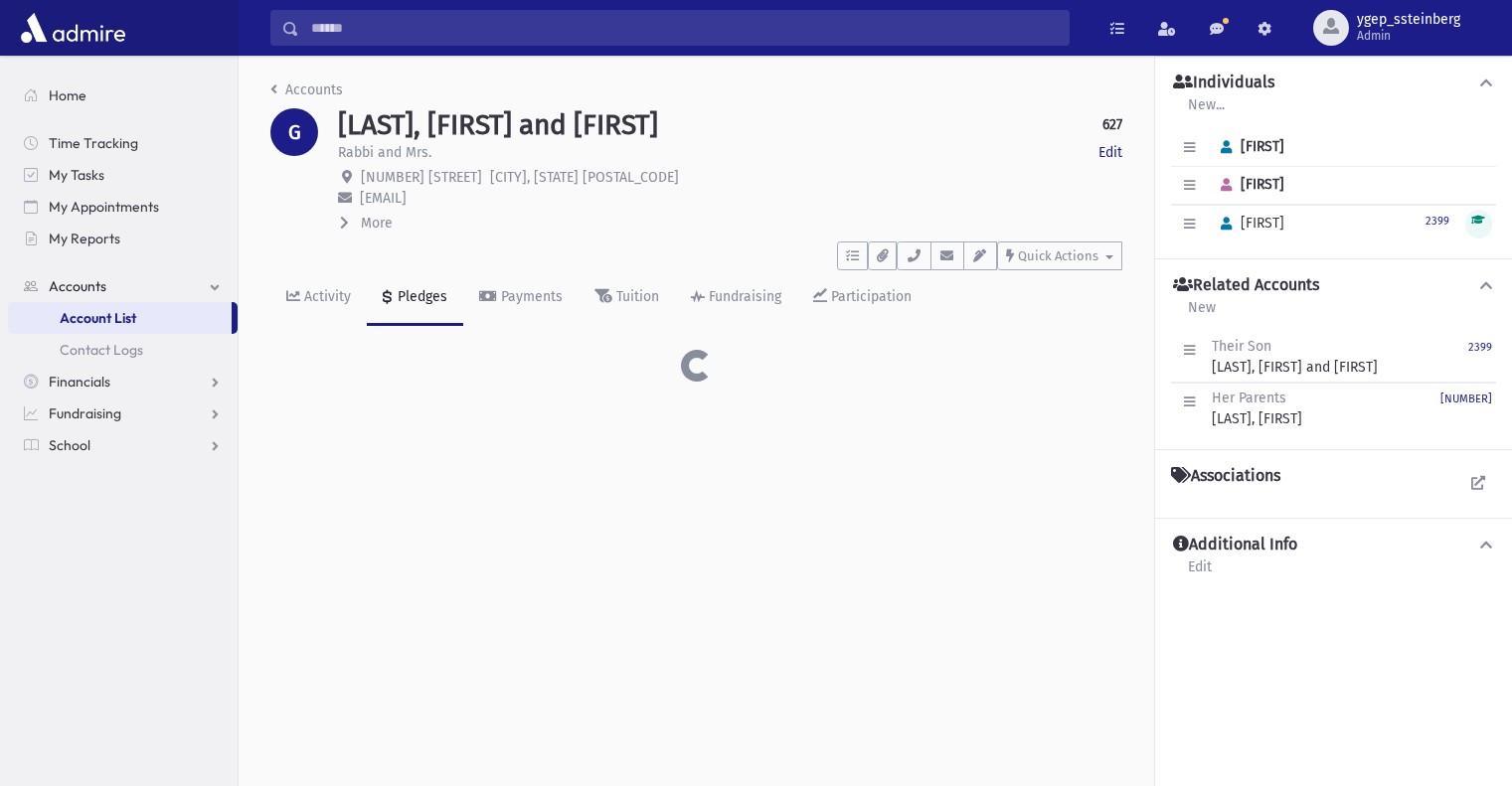 scroll, scrollTop: 0, scrollLeft: 0, axis: both 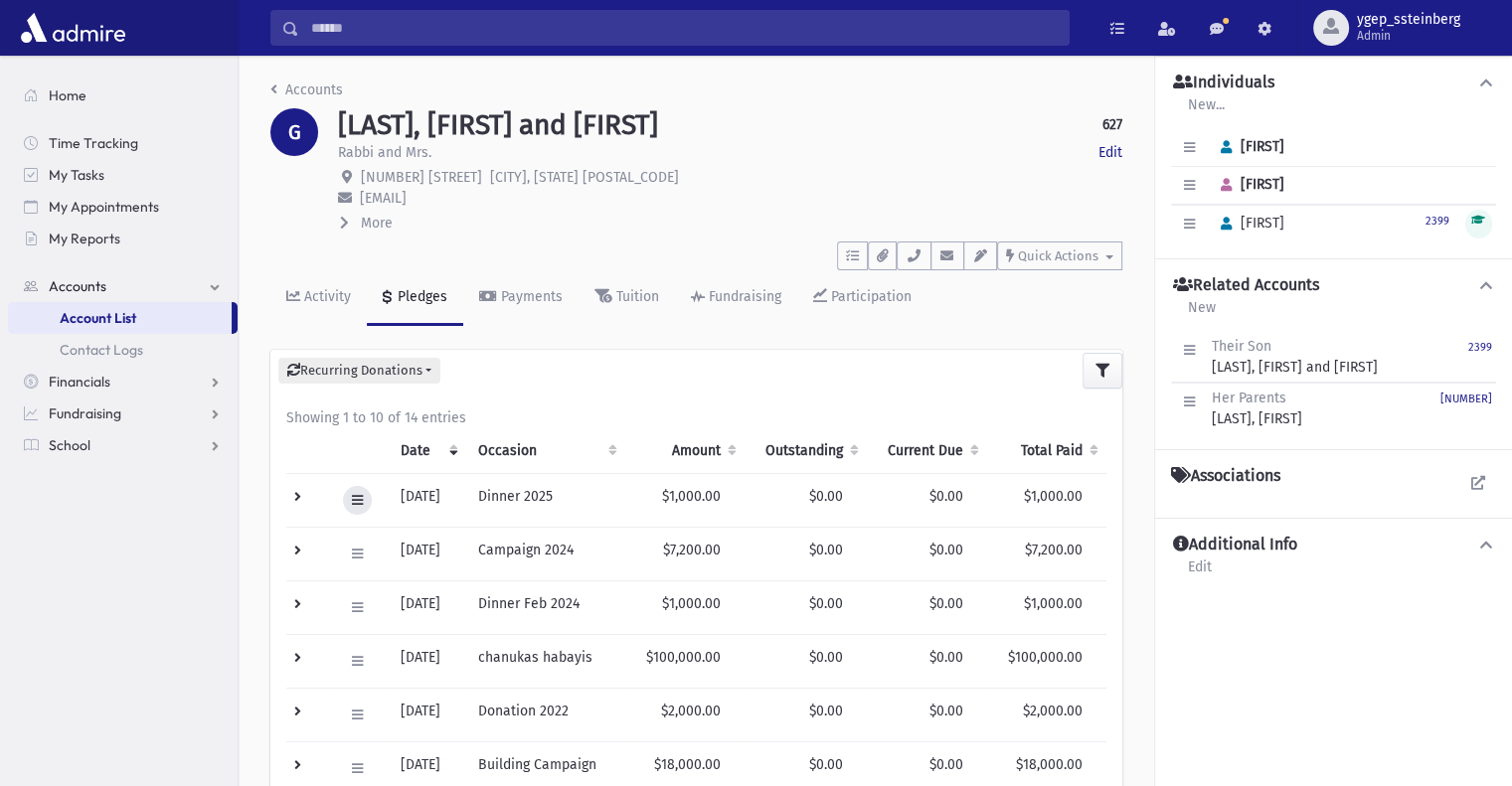 click at bounding box center (357, 500) 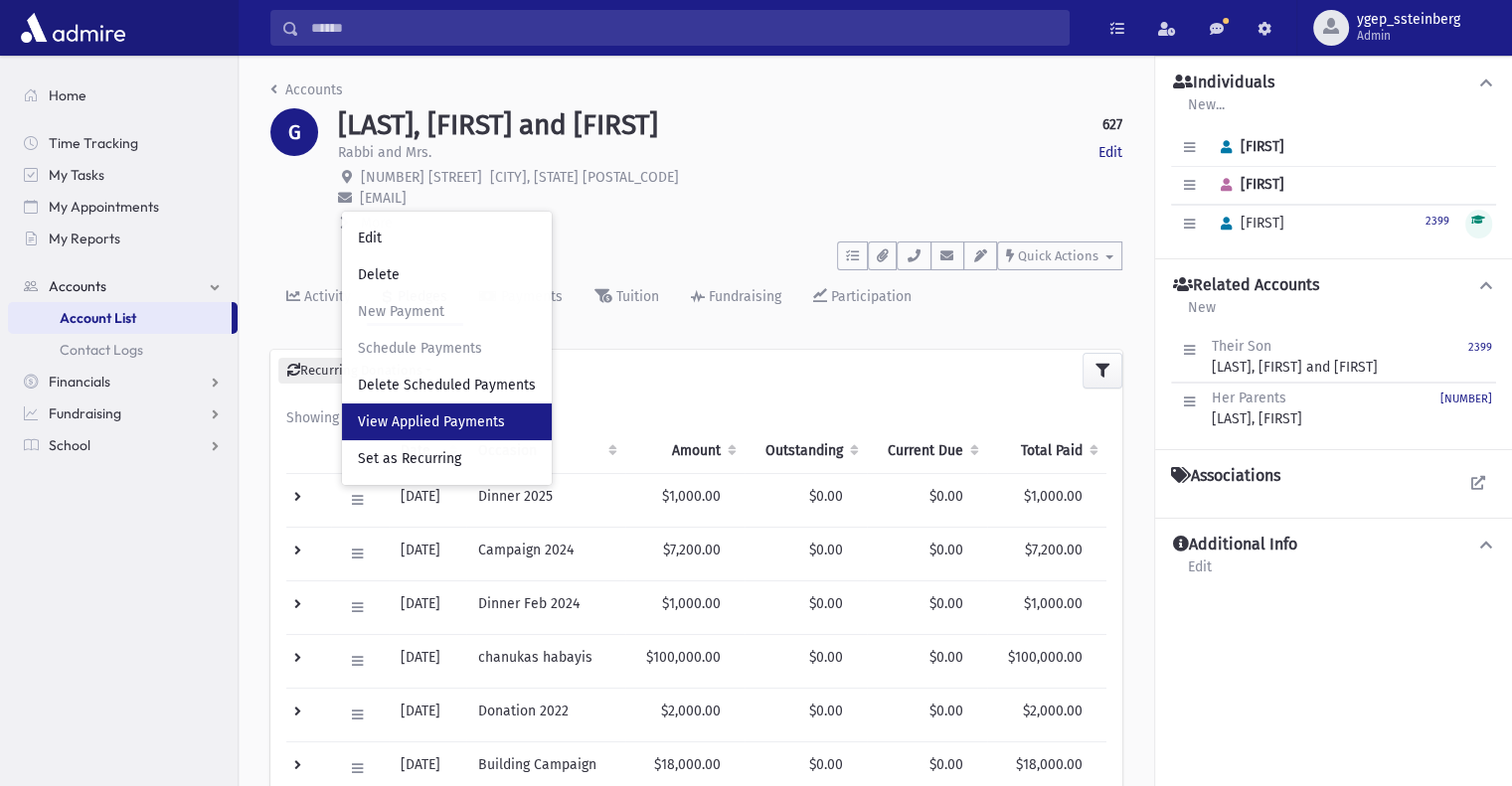 click on "View Applied Payments" at bounding box center (431, 421) 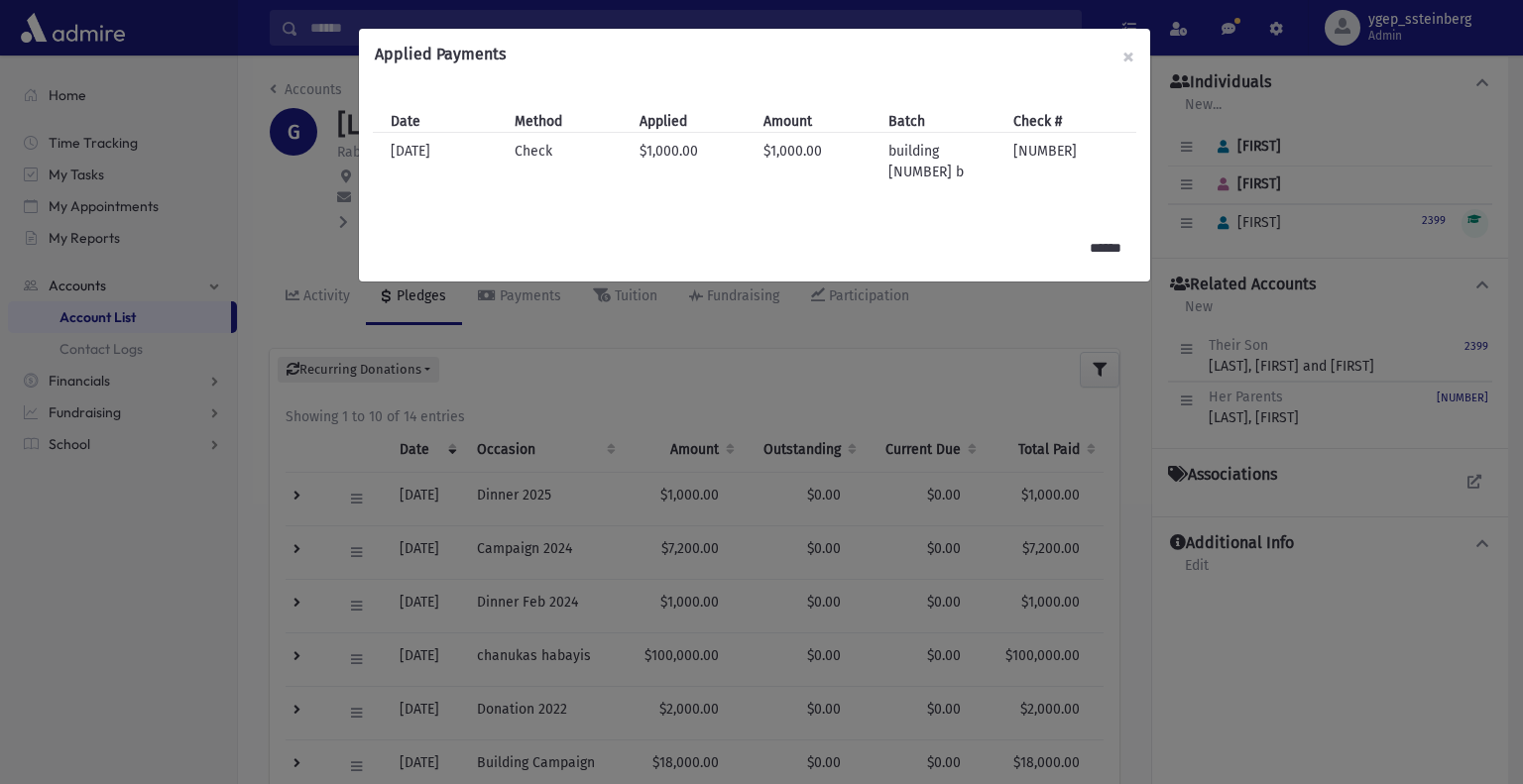 click on "Applied Payments
×
Date
Method
Applied
Amount
Batch
Check #
Date
2/25/2025
Method
Check
Applied
$1,000.00
Amount
$1,000.00" at bounding box center [762, 392] 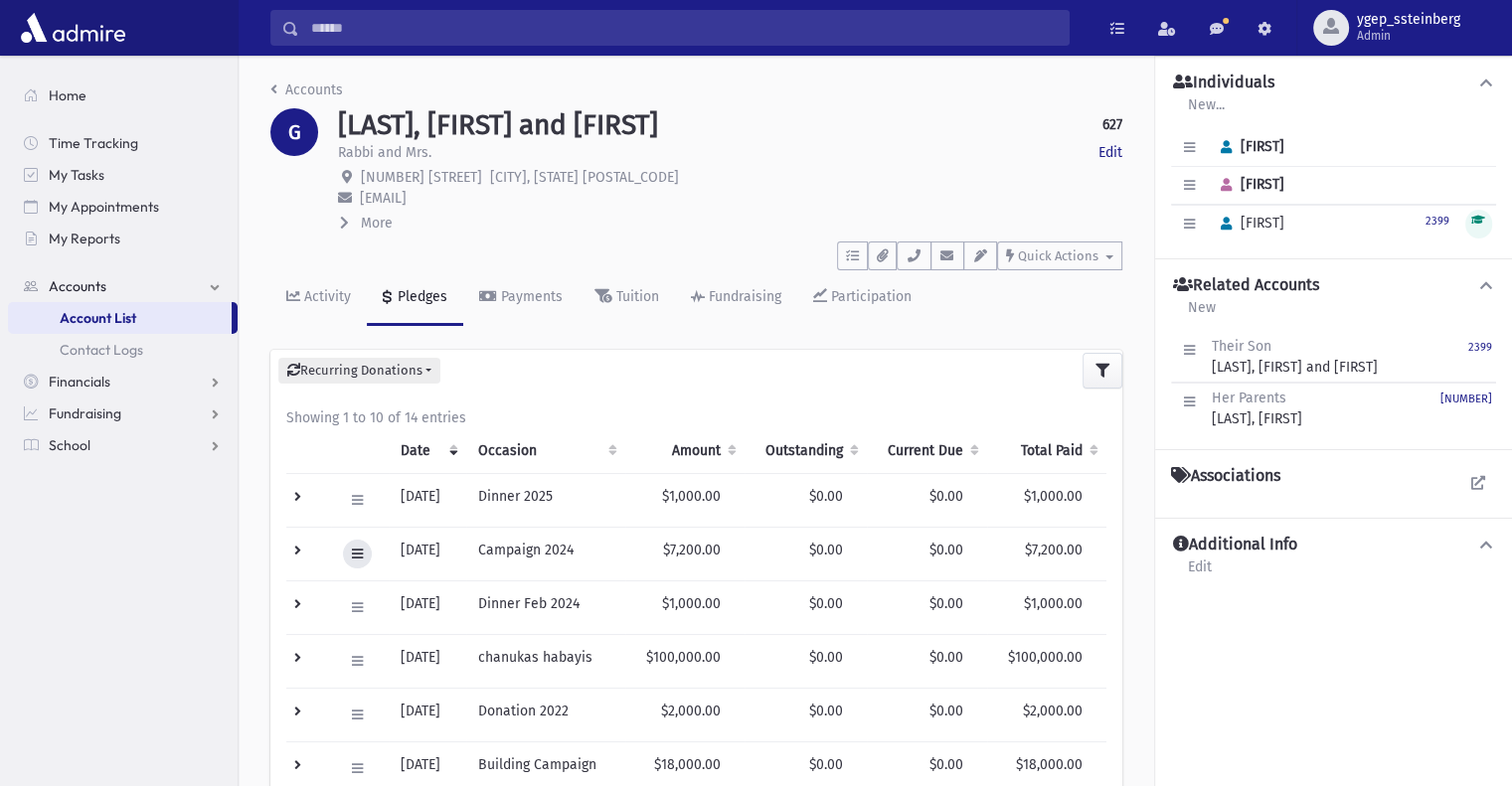 click at bounding box center (357, 553) 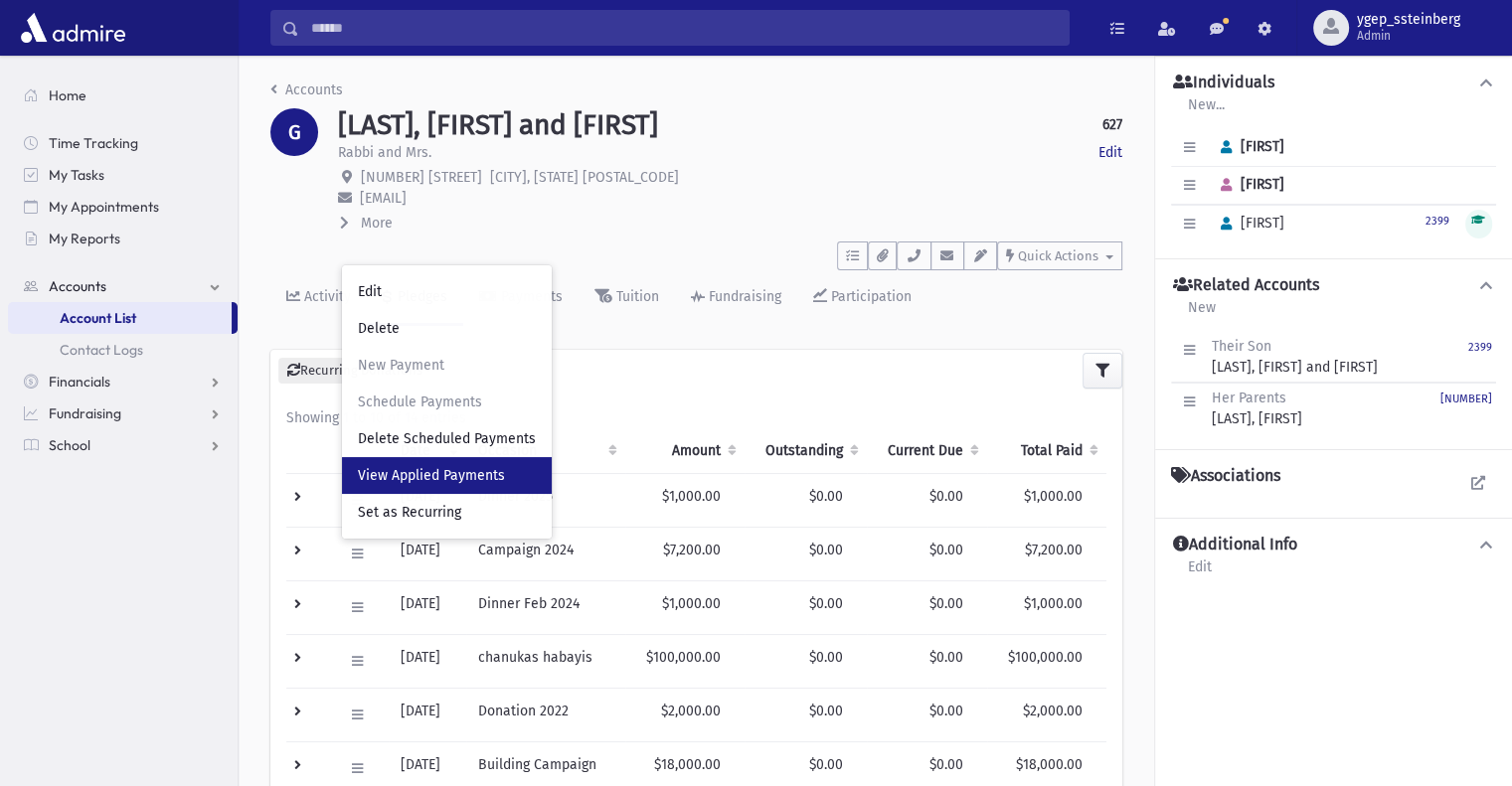 click on "View Applied Payments" at bounding box center [431, 475] 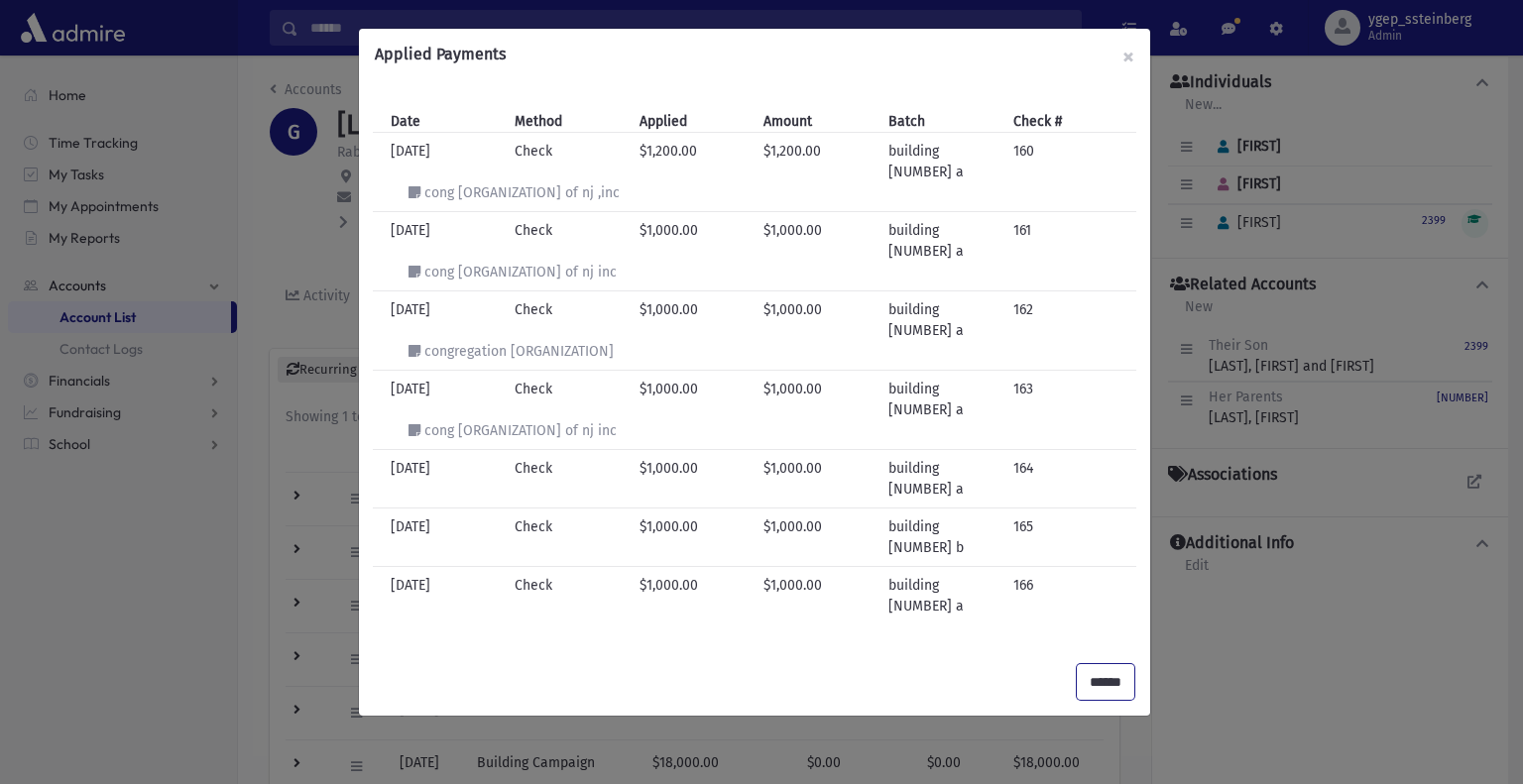 click on "******" at bounding box center (1106, 682) 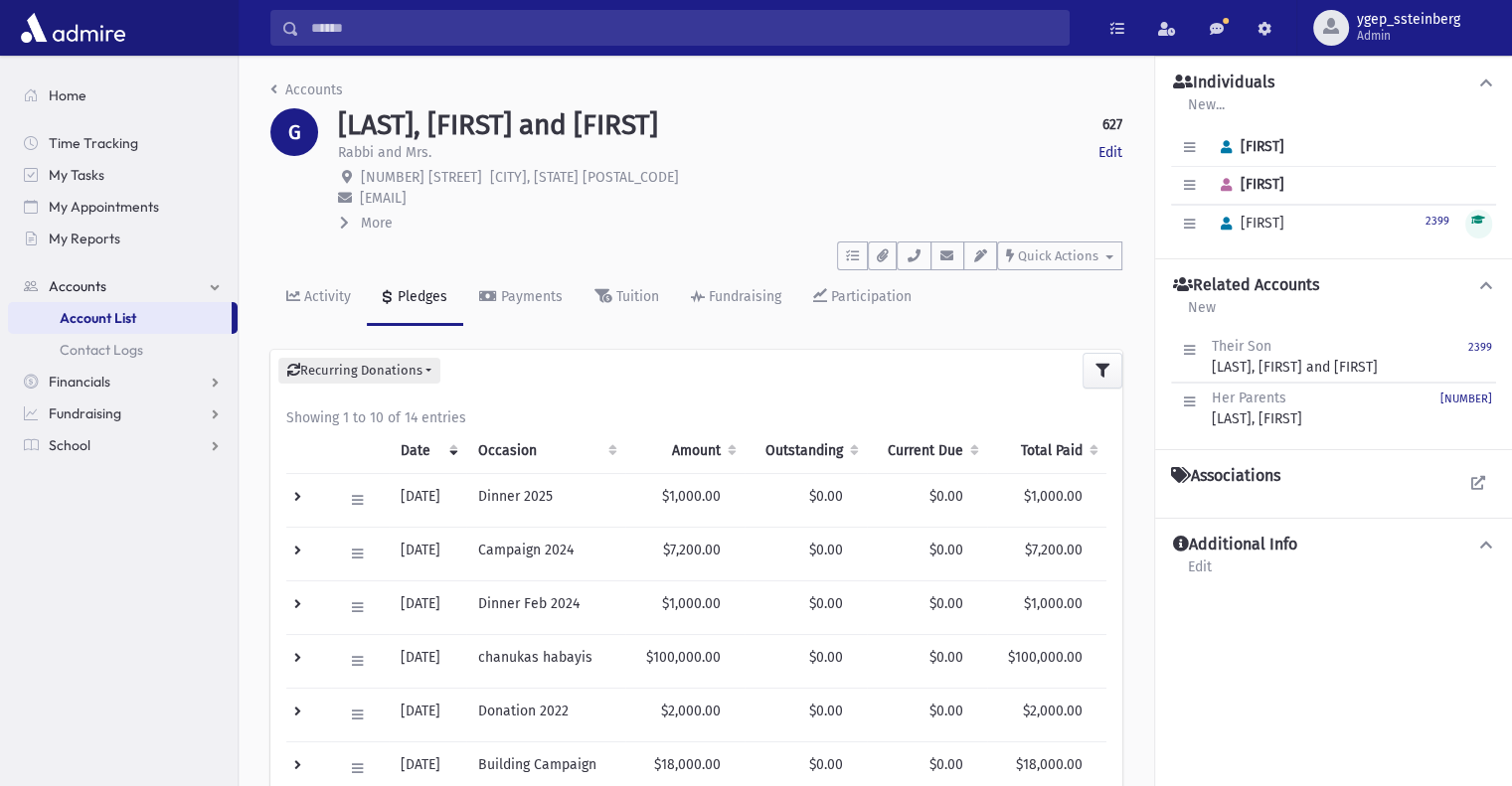 click on "More" at bounding box center (730, 224) 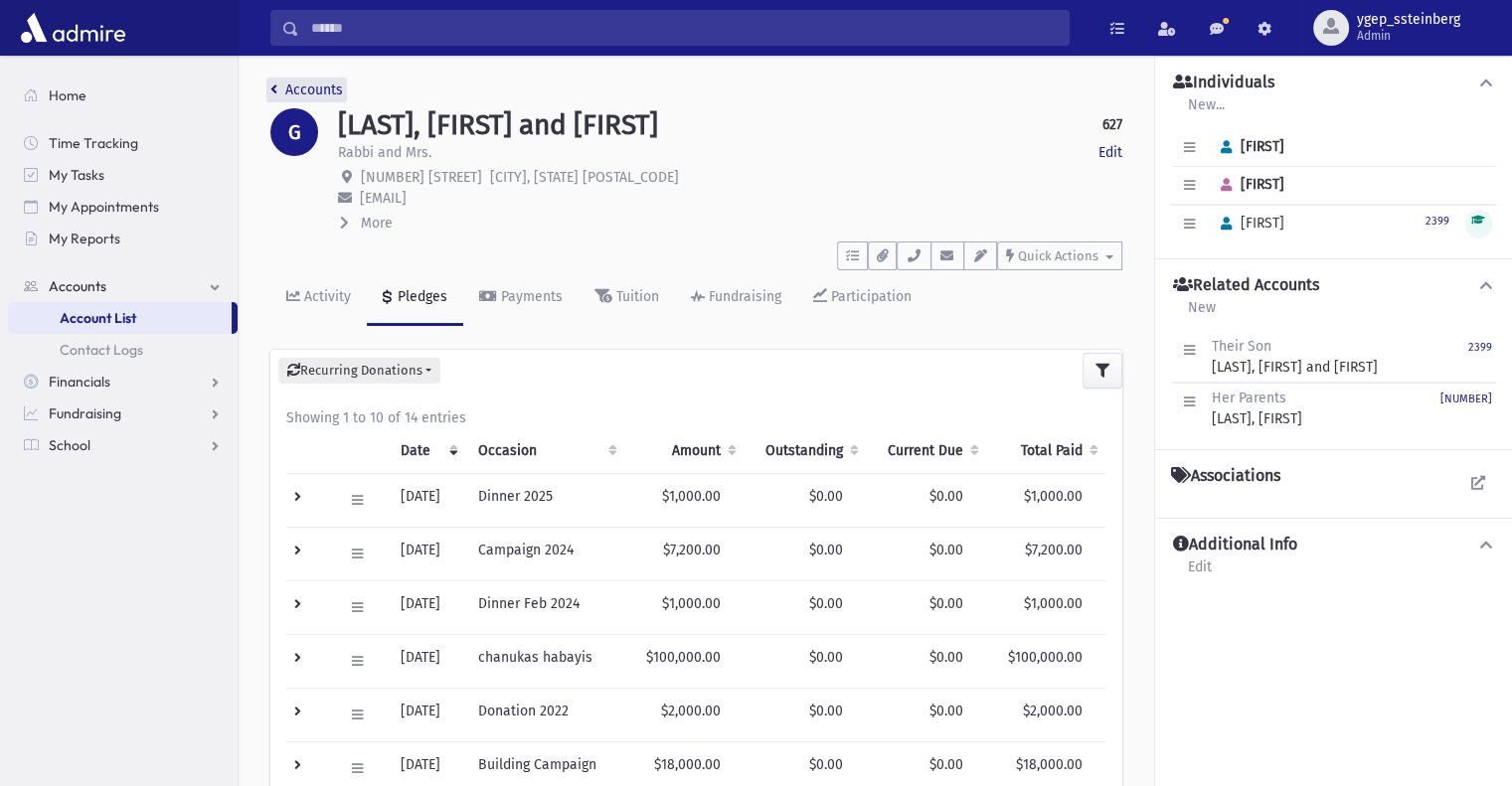 click on "Accounts" at bounding box center (306, 89) 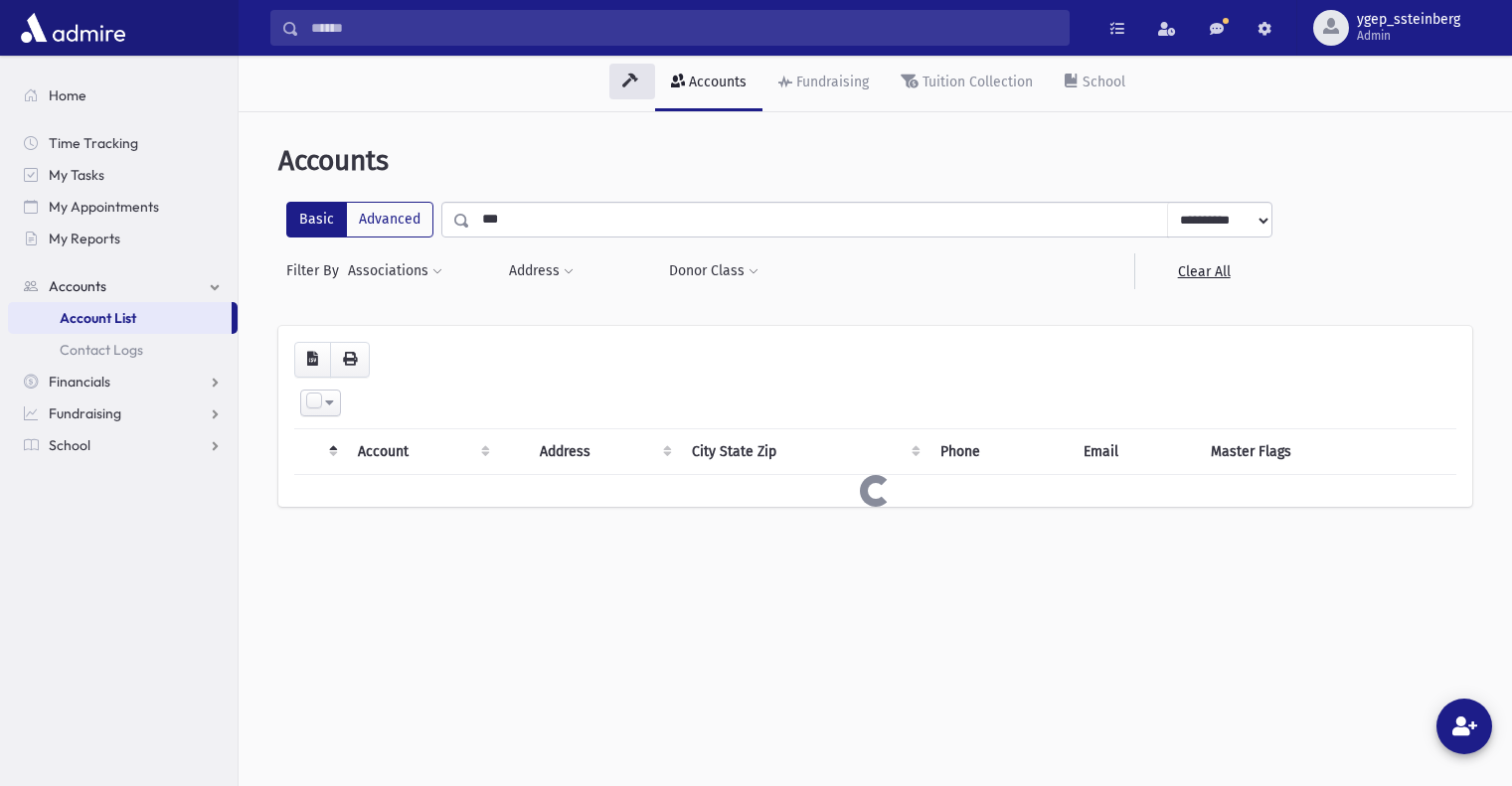 scroll, scrollTop: 0, scrollLeft: 0, axis: both 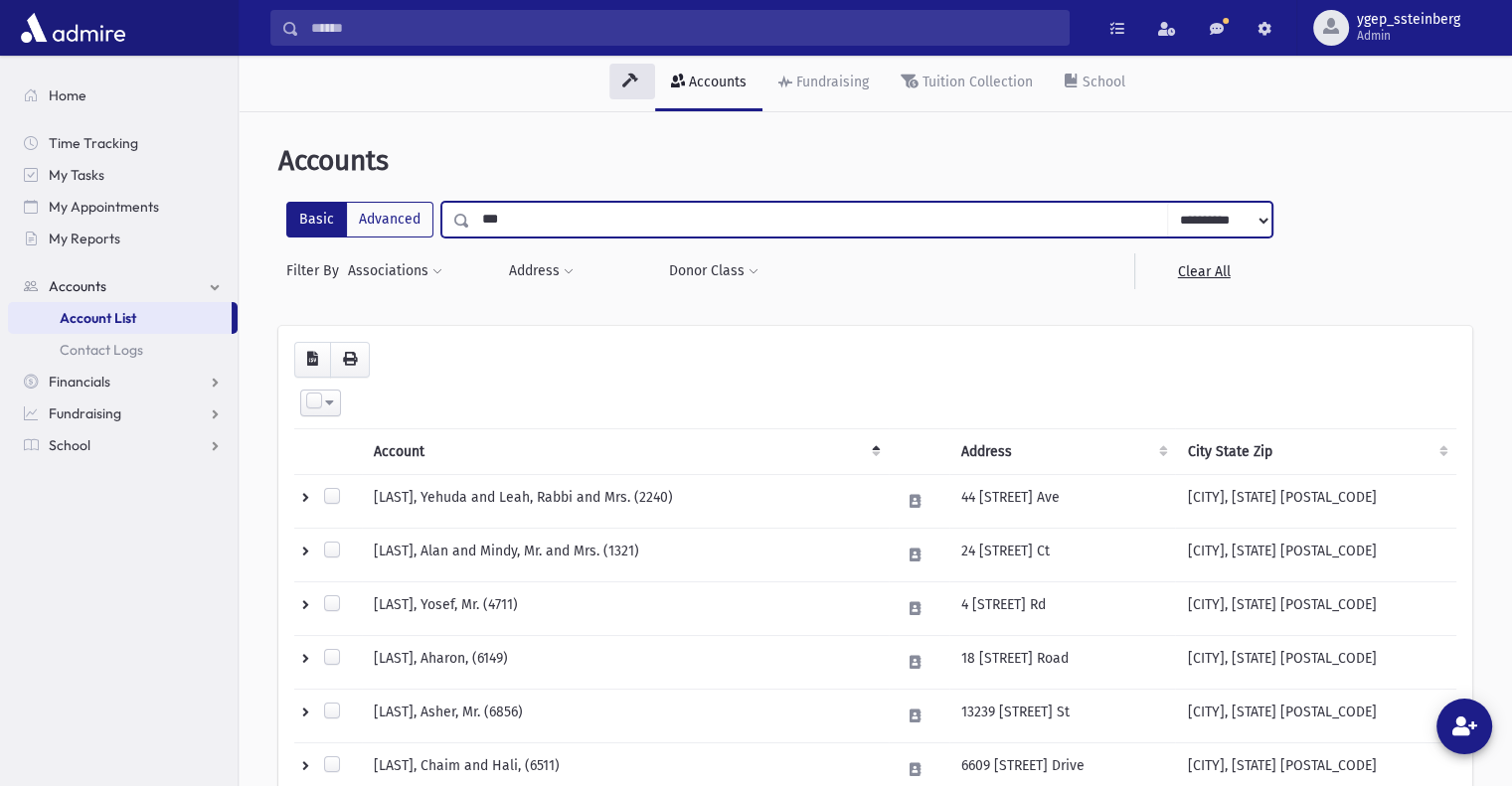 drag, startPoint x: 501, startPoint y: 221, endPoint x: 381, endPoint y: 194, distance: 123 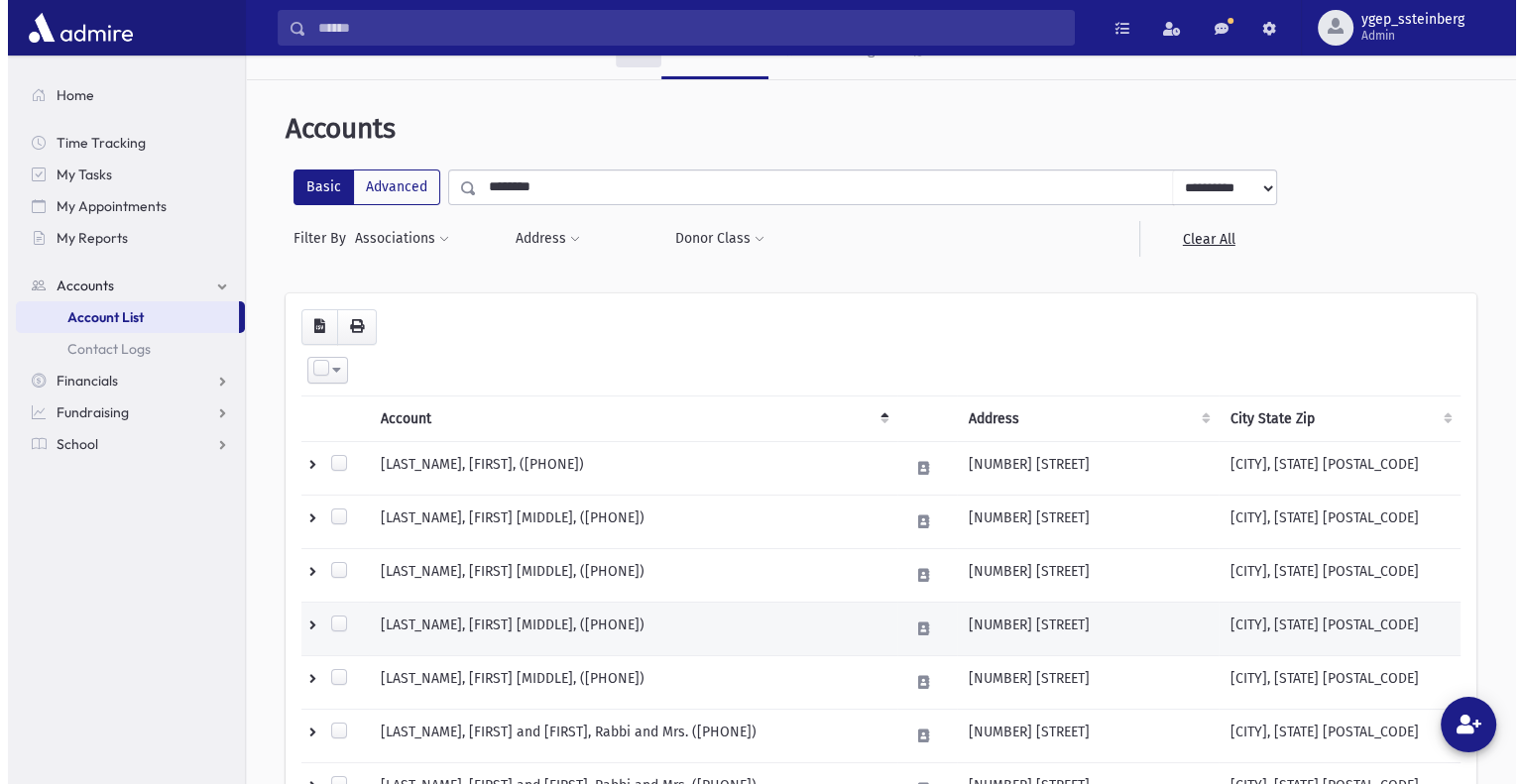 scroll, scrollTop: 330, scrollLeft: 0, axis: vertical 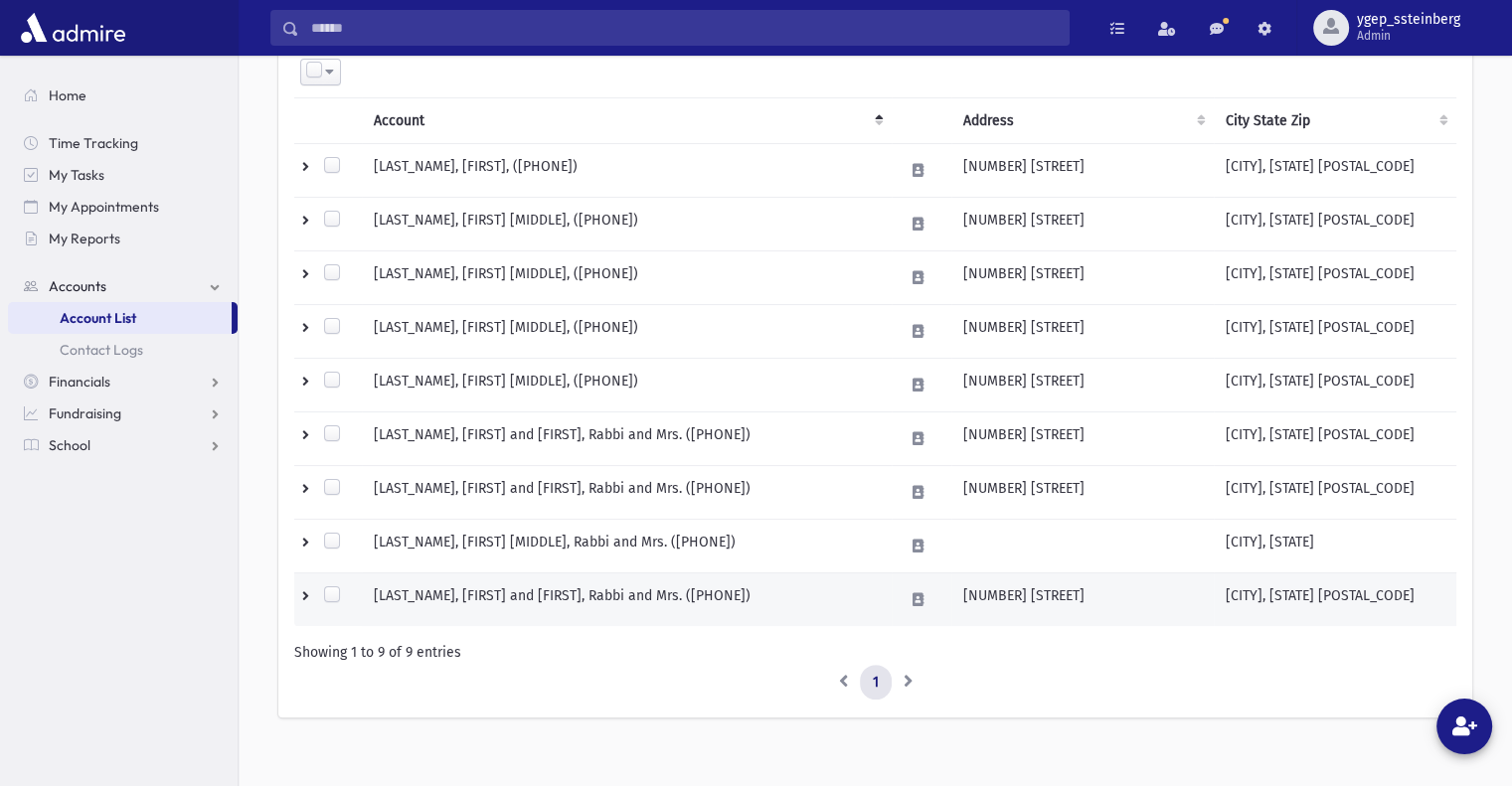 click on "[LAST_NAME], [FIRST] and [FIRST], Rabbi and Mrs. ([PHONE])" at bounding box center (626, 170) 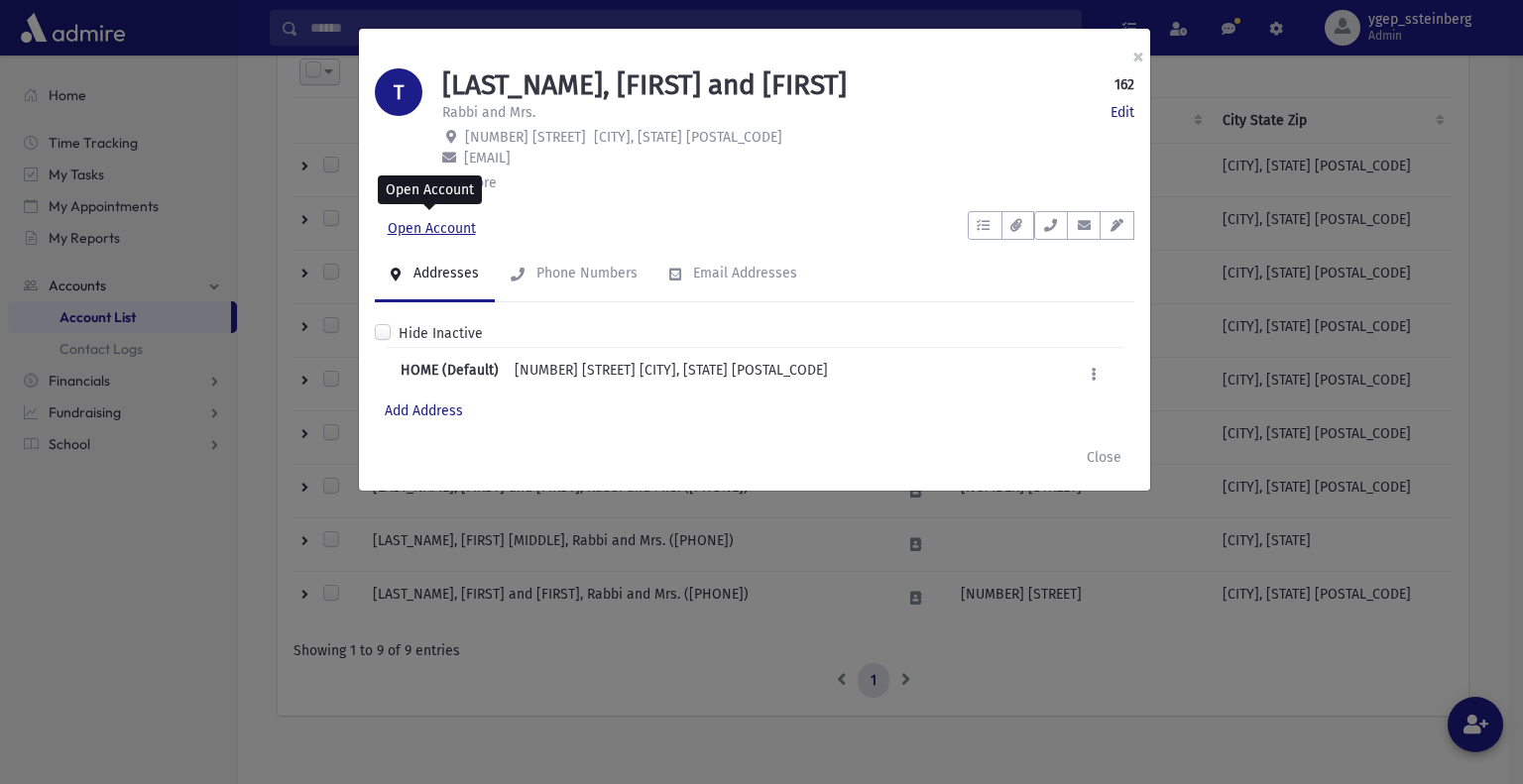 click on "Open Account" at bounding box center (431, 229) 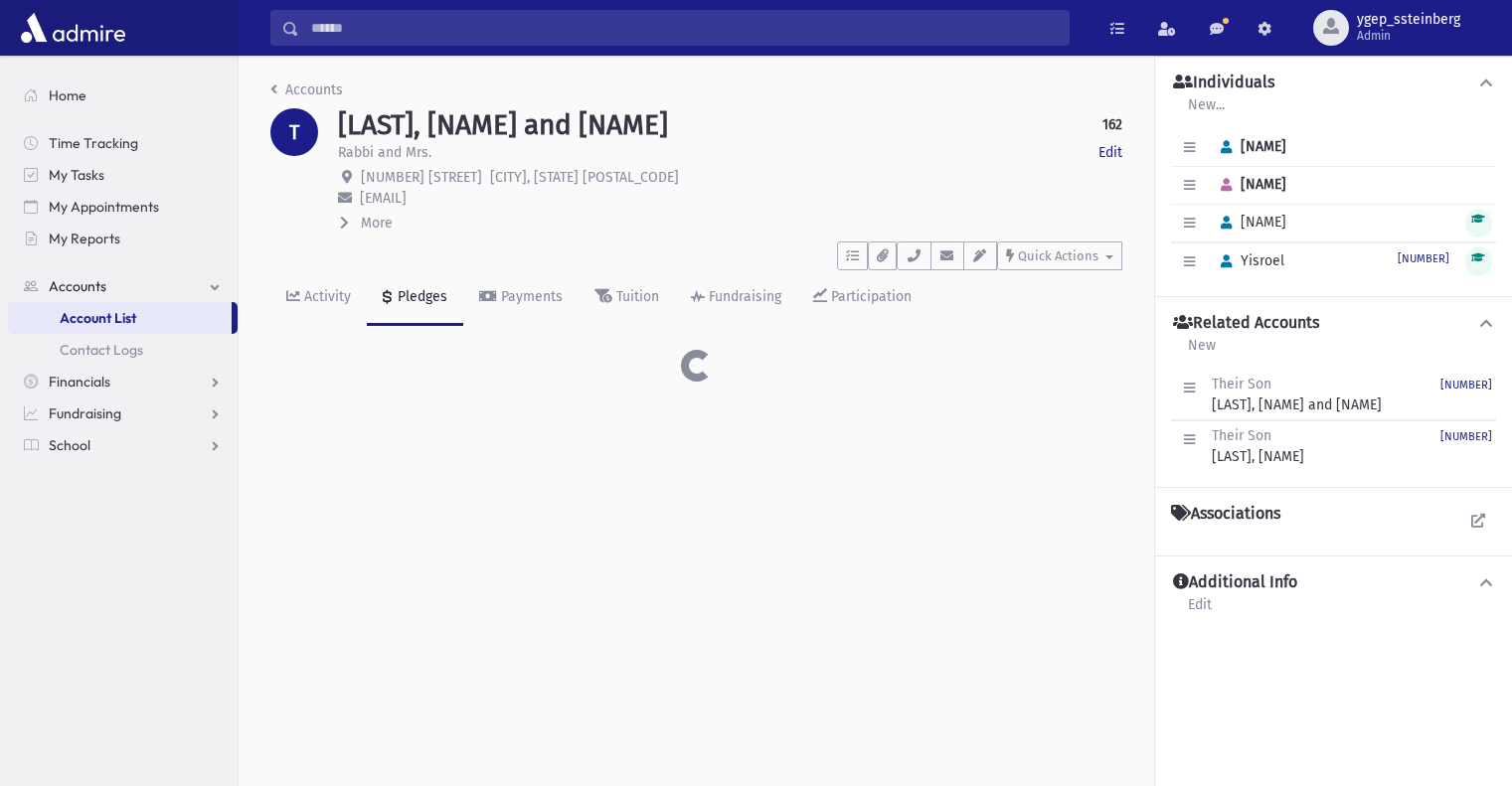 scroll, scrollTop: 0, scrollLeft: 0, axis: both 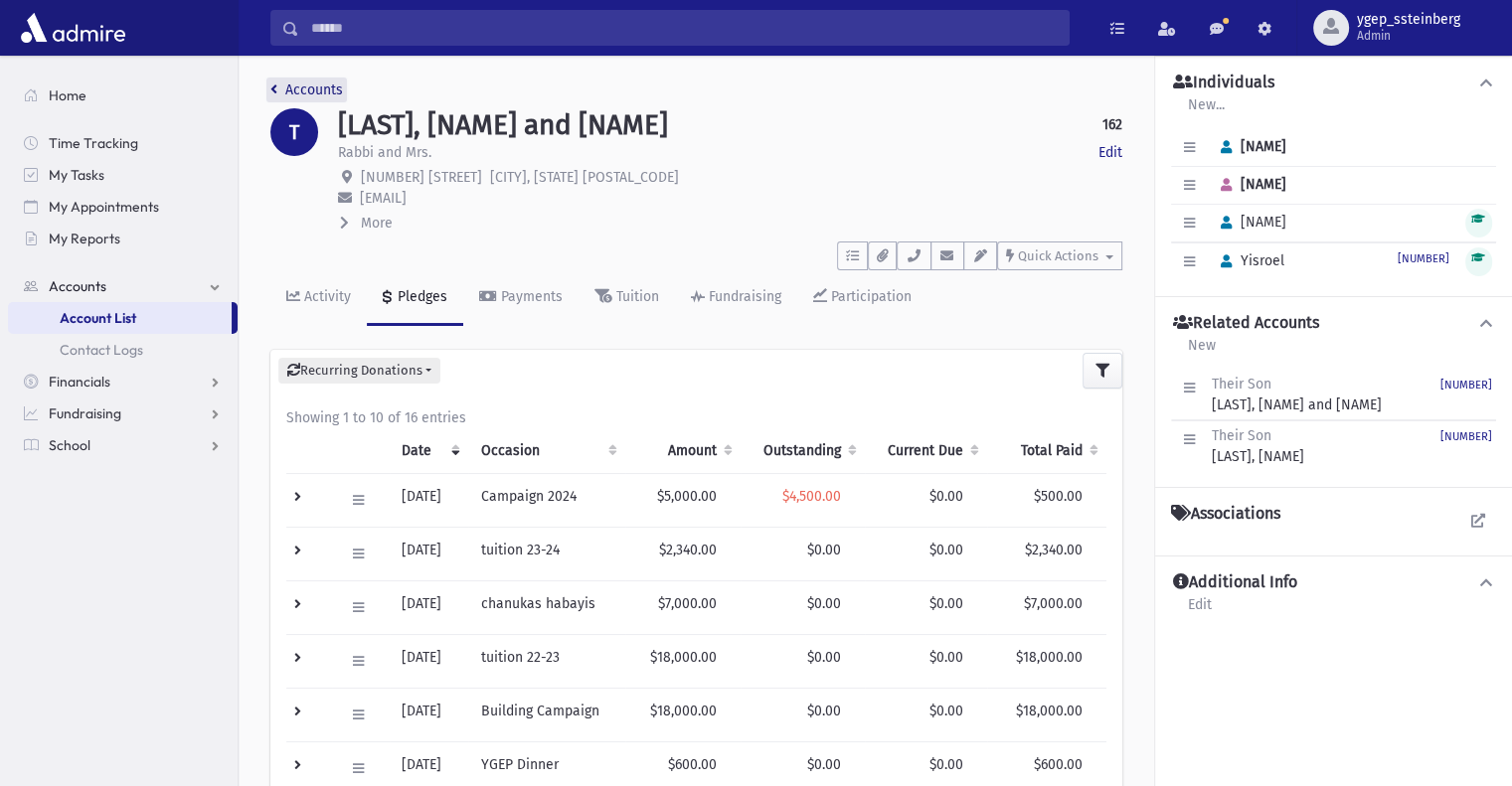 click on "Accounts" at bounding box center [306, 89] 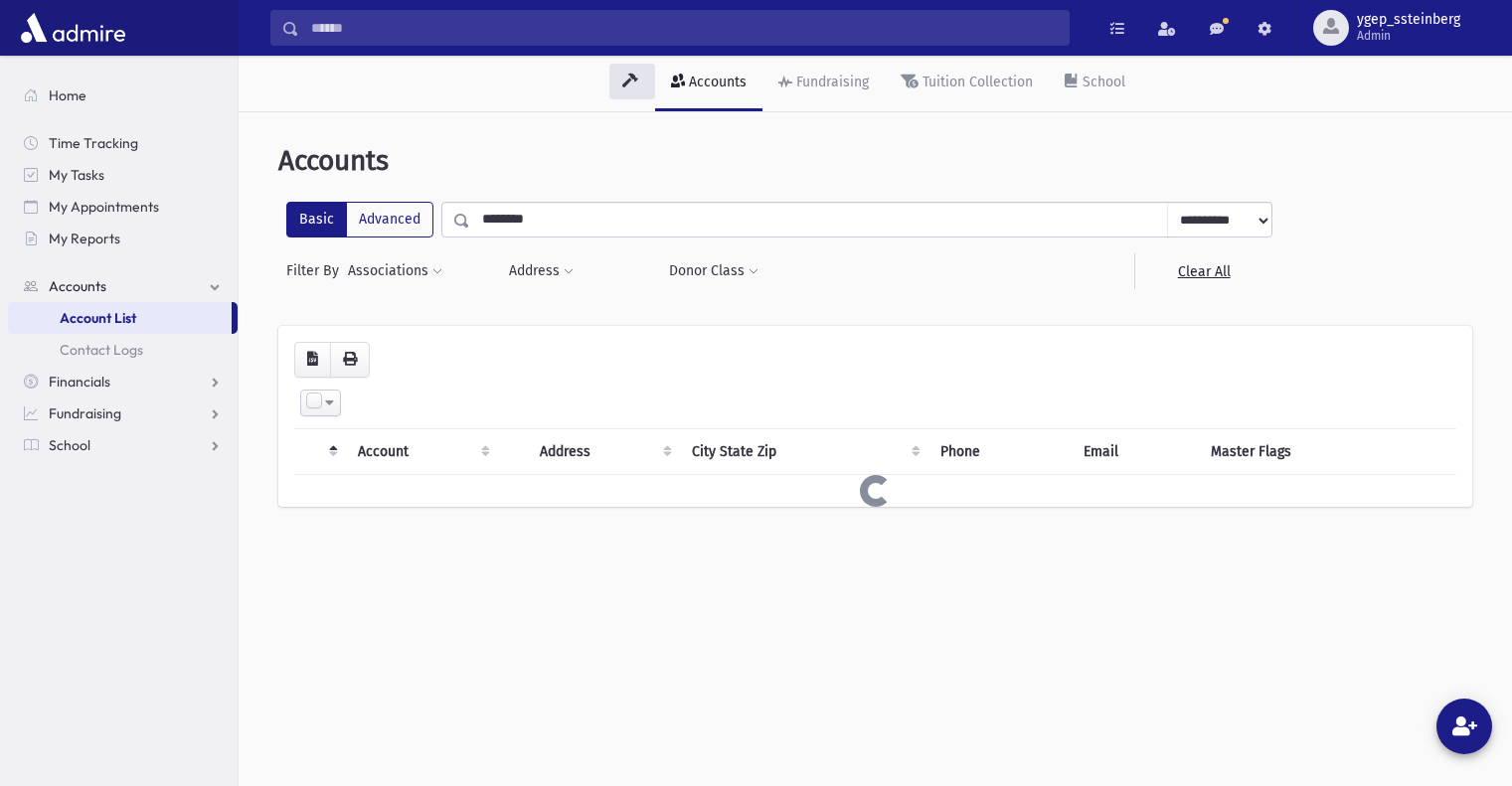 scroll, scrollTop: 0, scrollLeft: 0, axis: both 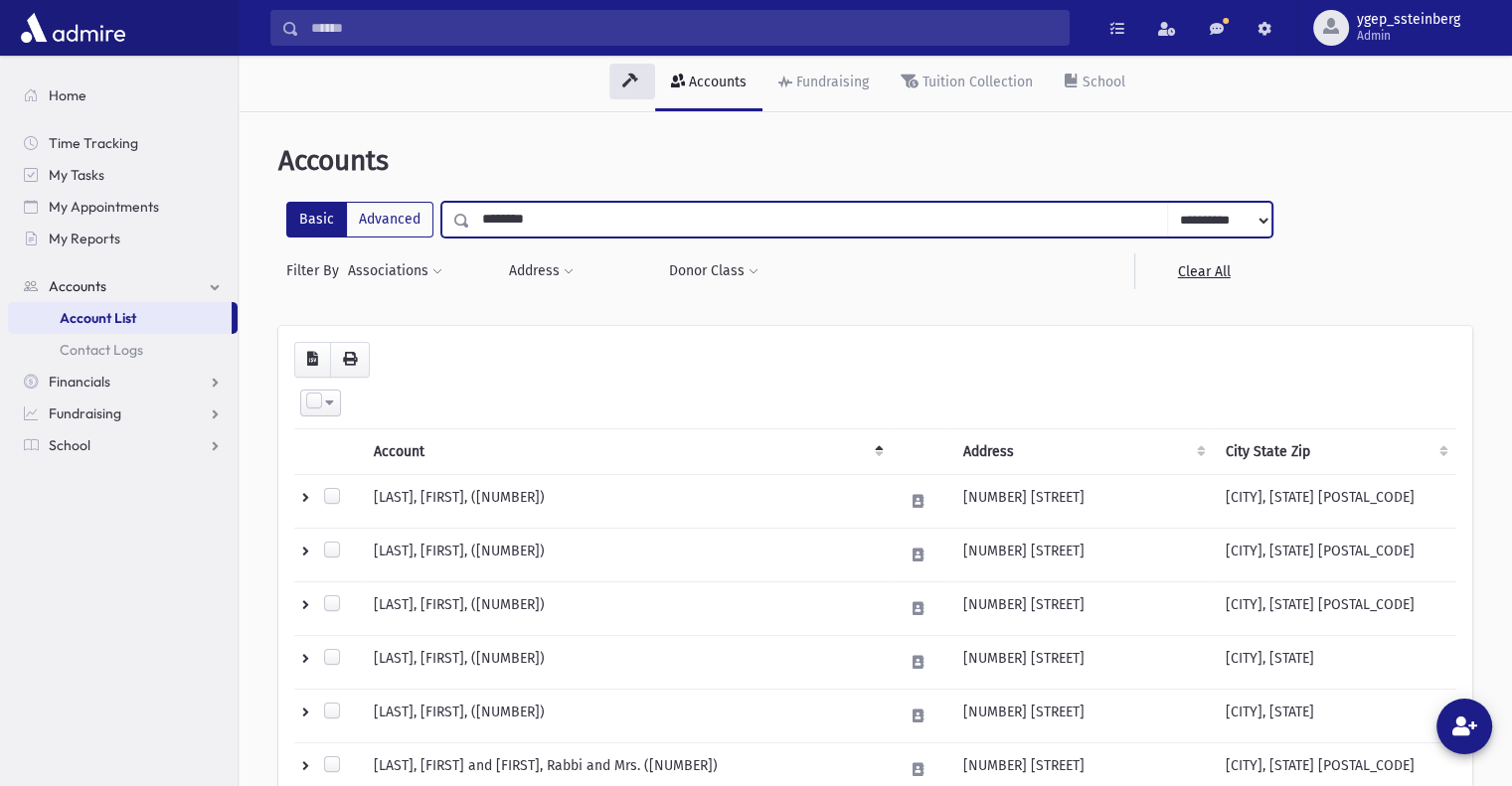 drag, startPoint x: 495, startPoint y: 213, endPoint x: 321, endPoint y: 170, distance: 179.23448 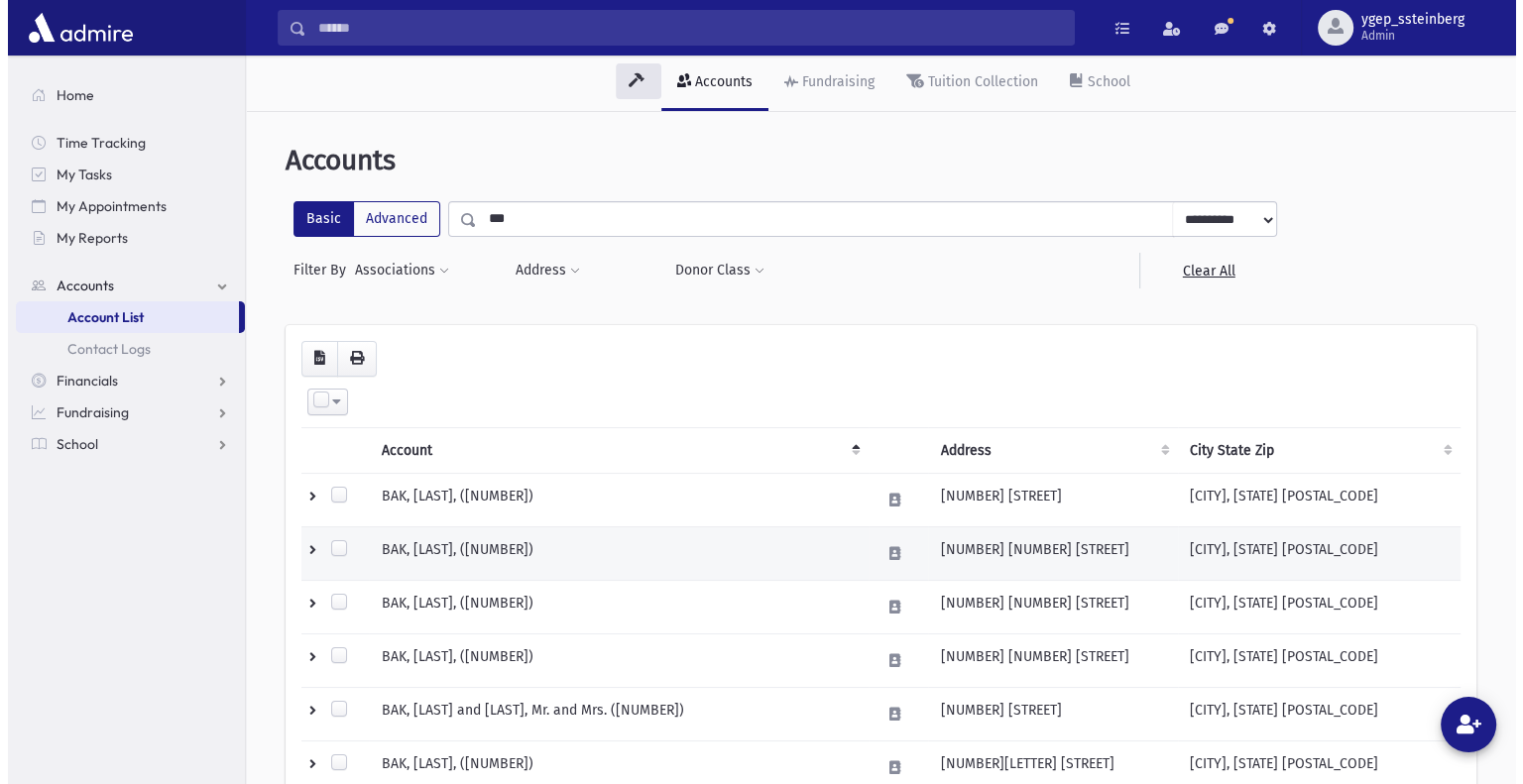 scroll, scrollTop: 496, scrollLeft: 0, axis: vertical 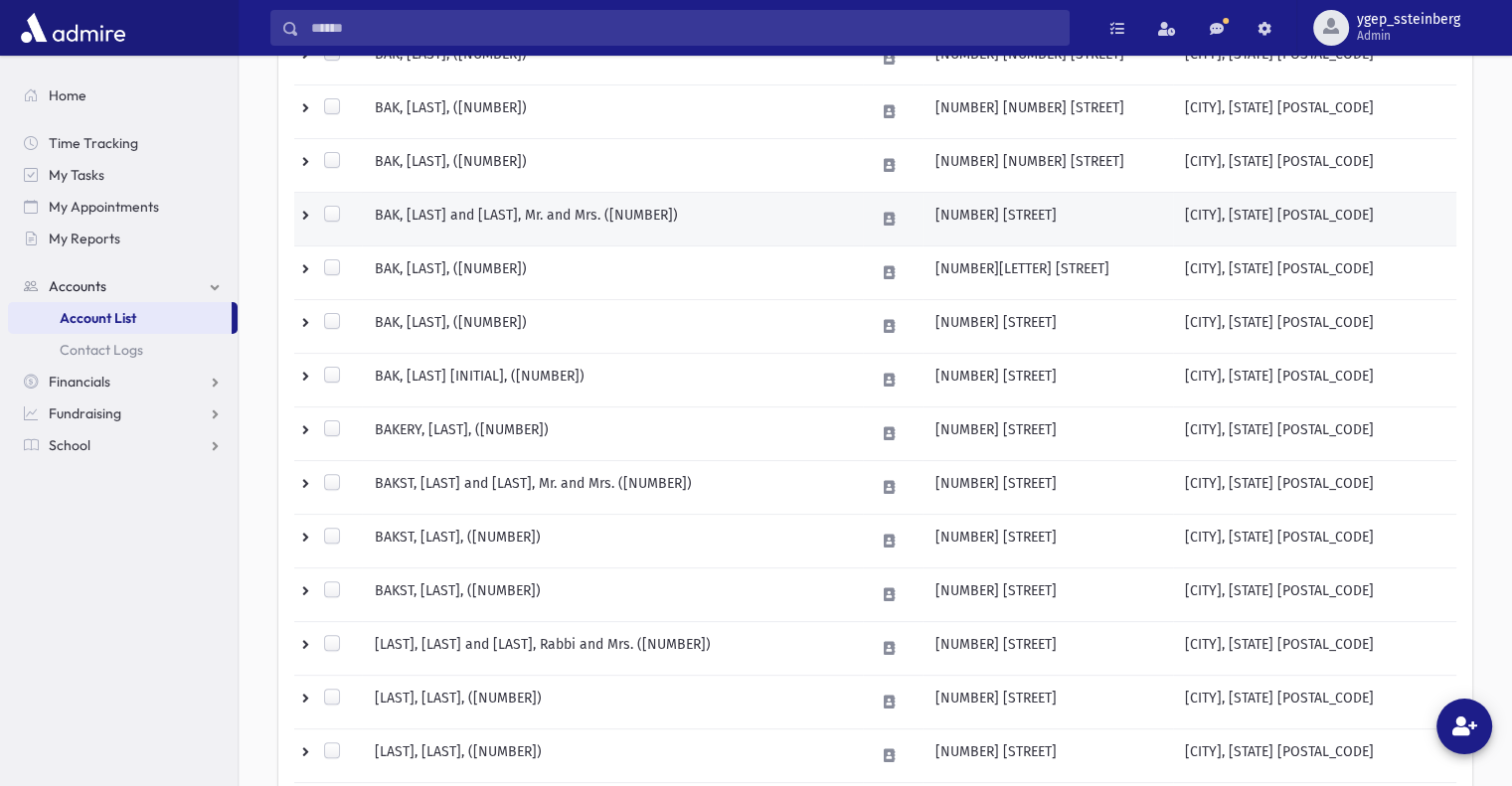 click on "BAK, [LAST] and [LAST], Mr. and Mrs. ([NUMBER])" at bounding box center (611, 4) 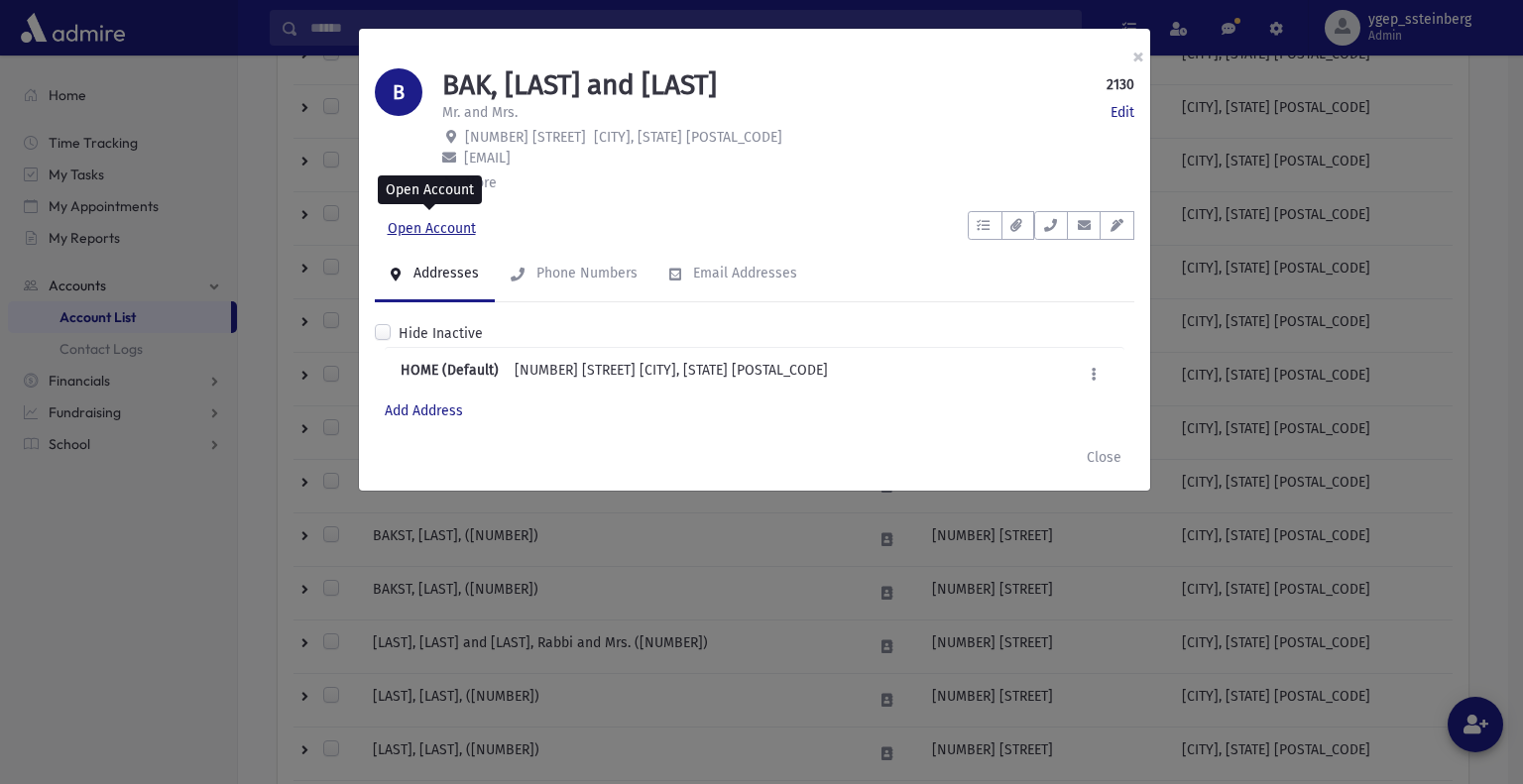 click on "Open Account" at bounding box center (431, 229) 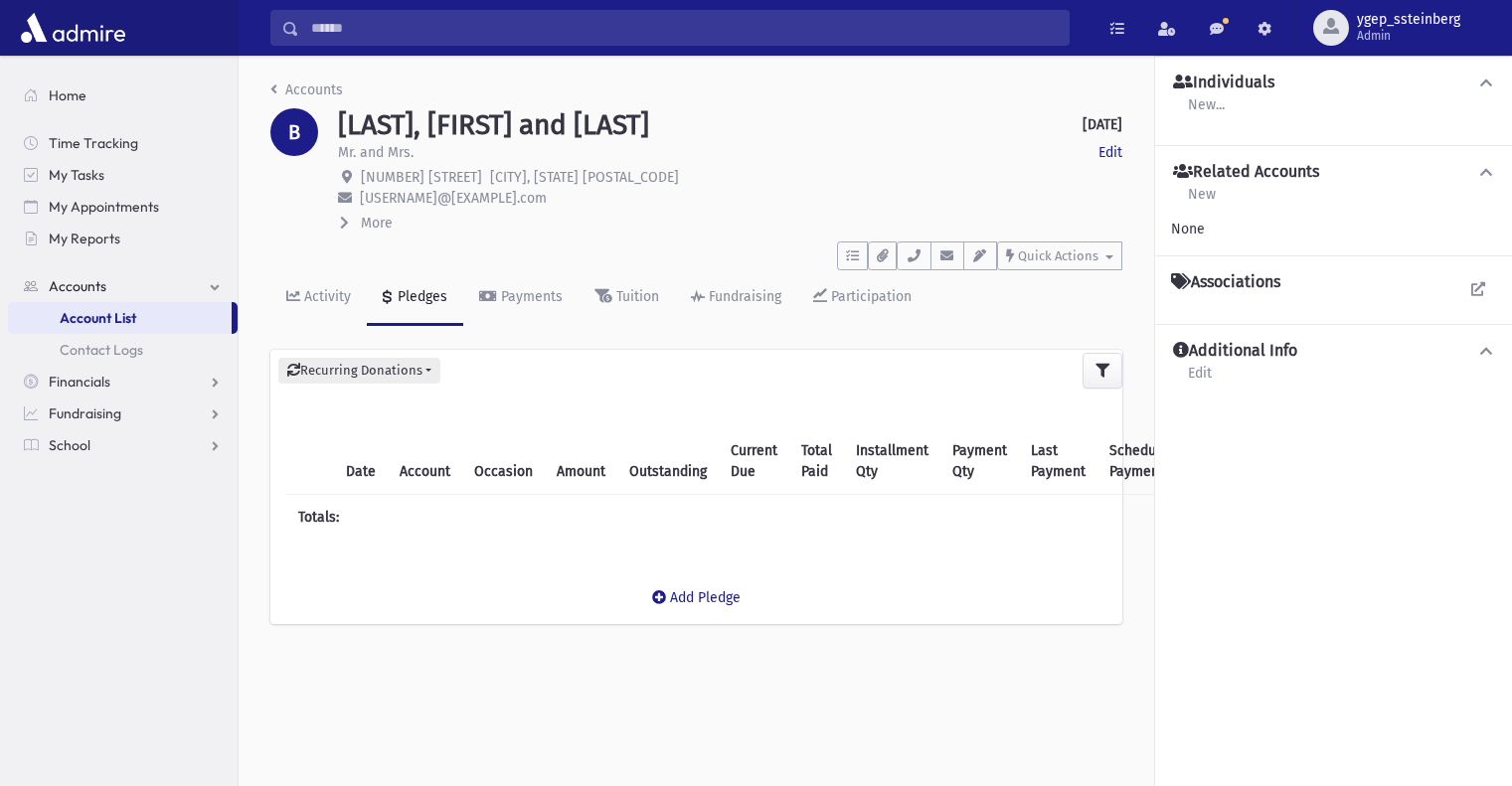 scroll, scrollTop: 0, scrollLeft: 0, axis: both 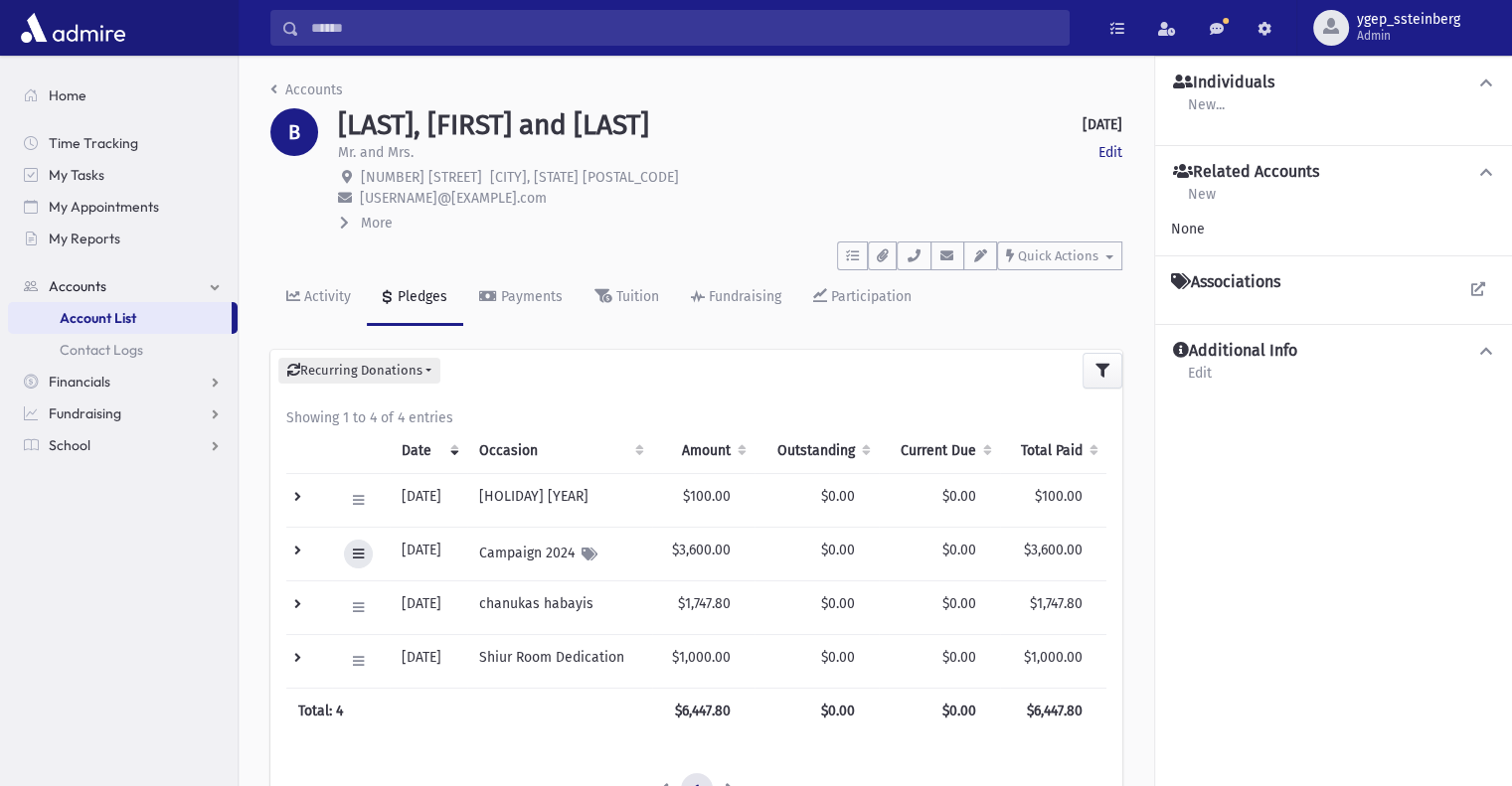 click at bounding box center [358, 553] 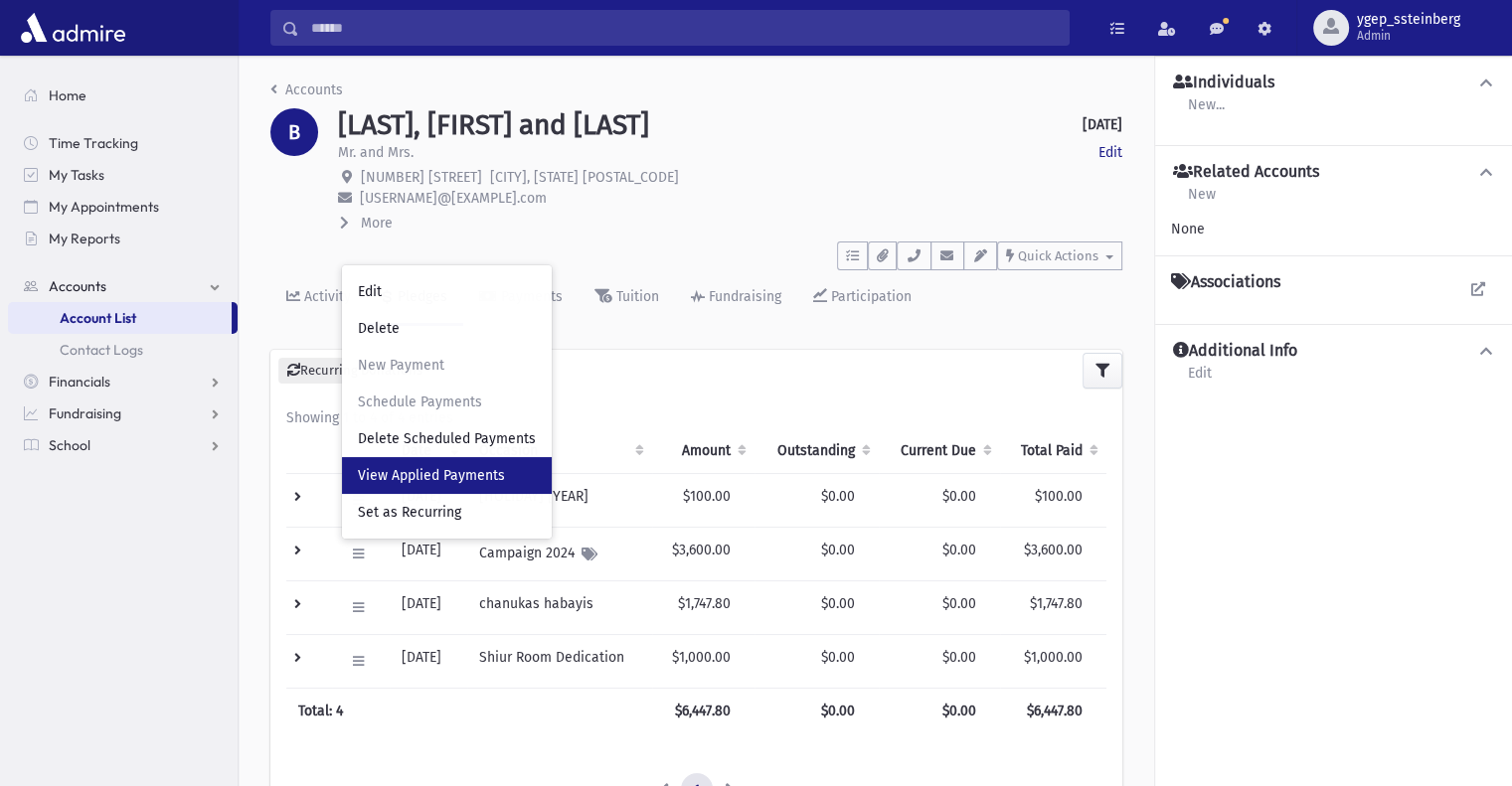 click on "View Applied Payments" at bounding box center (431, 475) 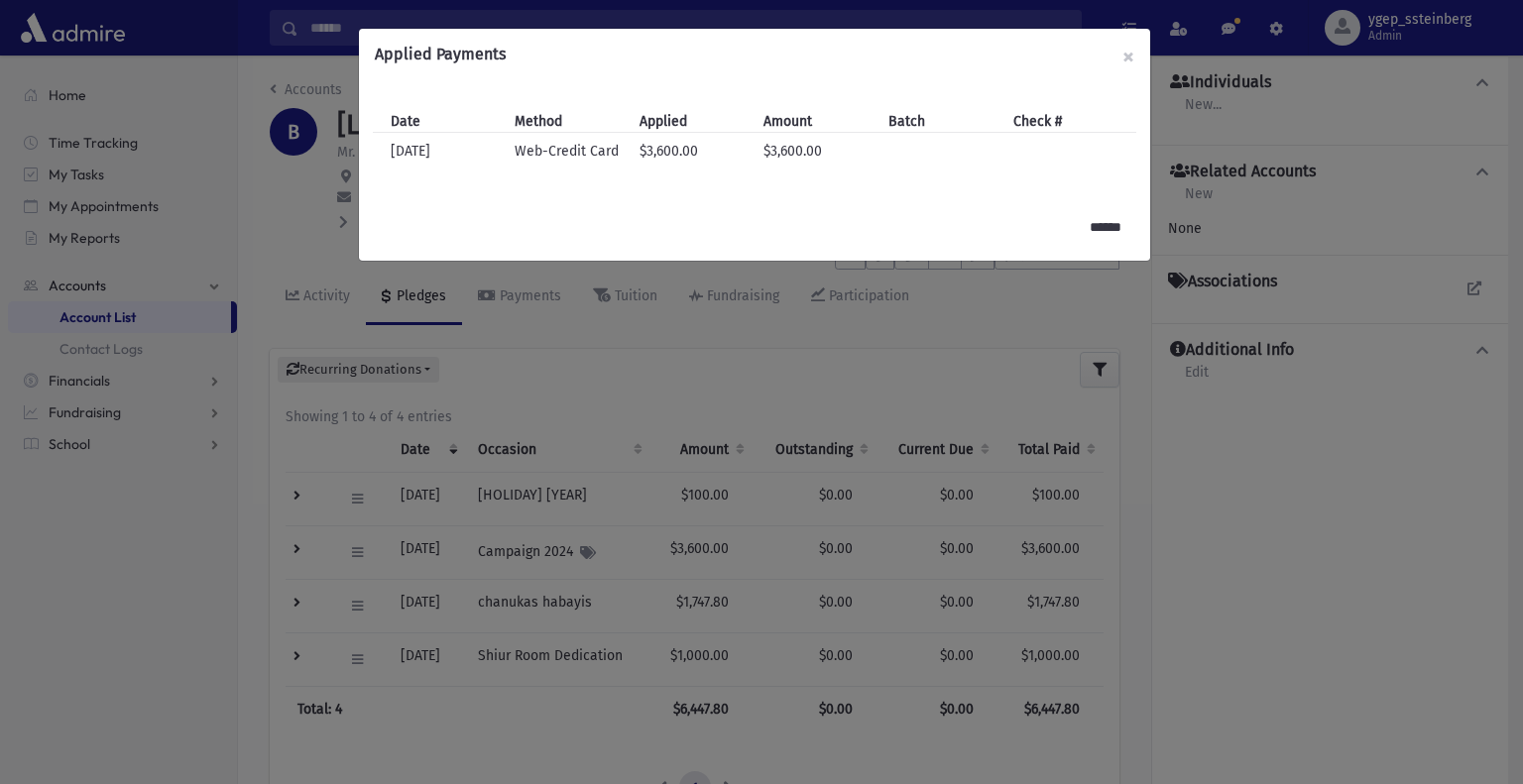 click on "Applied Payments
×
Date
Method
Applied
Amount
Batch
Check #
Date
[DATE]
Method
Web-Credit Card
Applied
$3,600.00
Amount
$3,600.00" at bounding box center (762, 392) 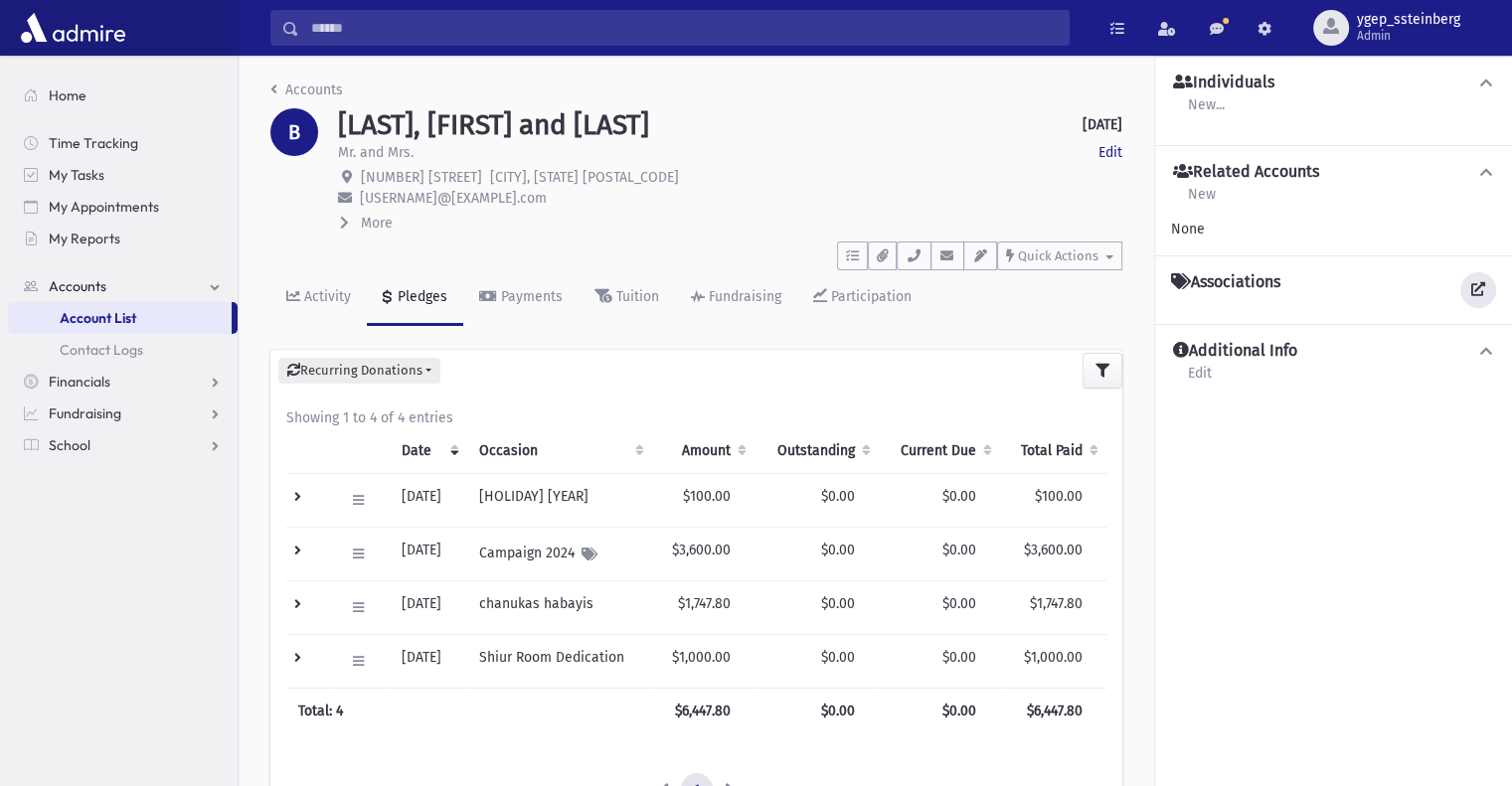 click at bounding box center [1478, 289] 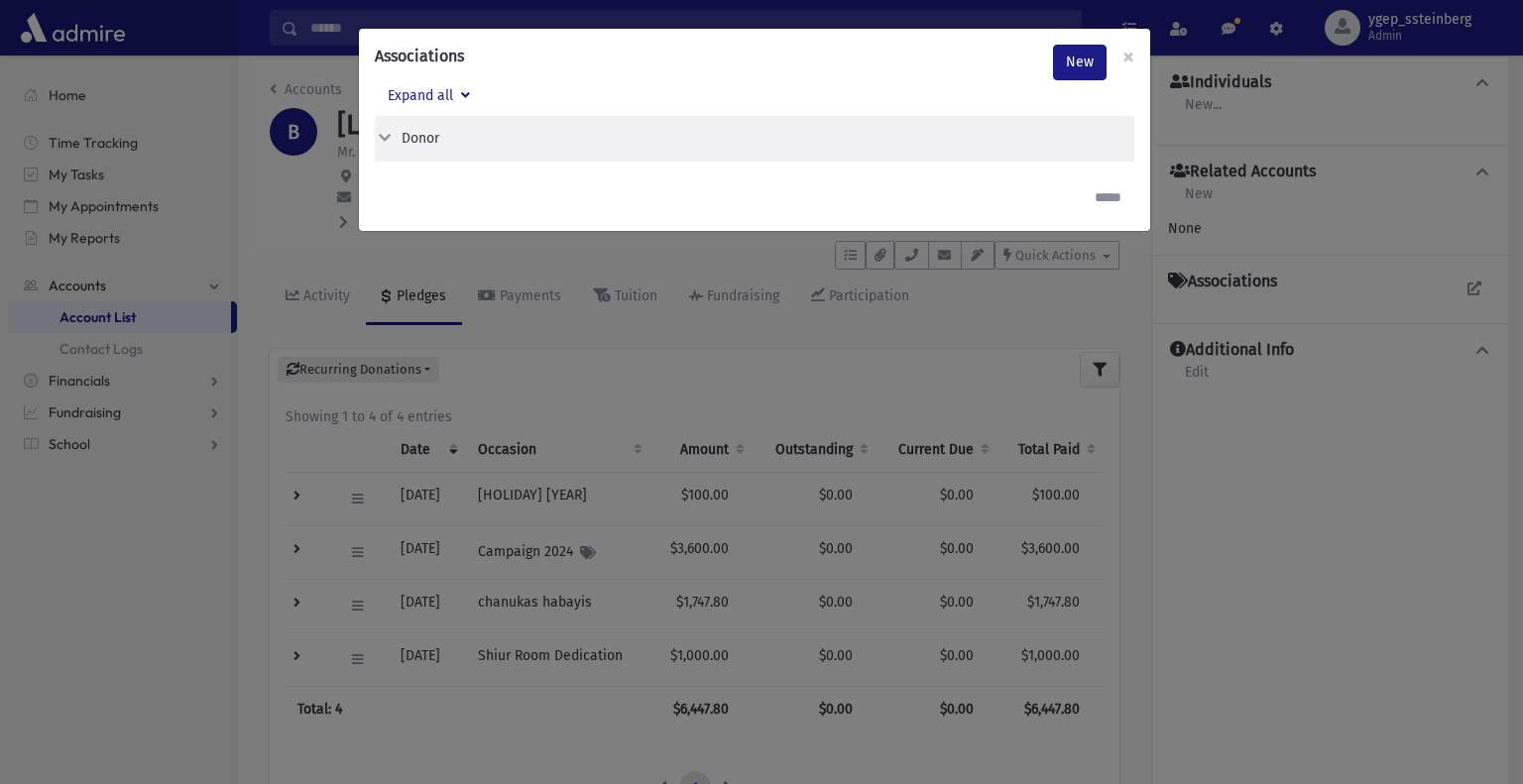 click on "Associations
New
×
Expand all
Donor
Edit
Delete
Donor
Edit Delete" at bounding box center [762, 392] 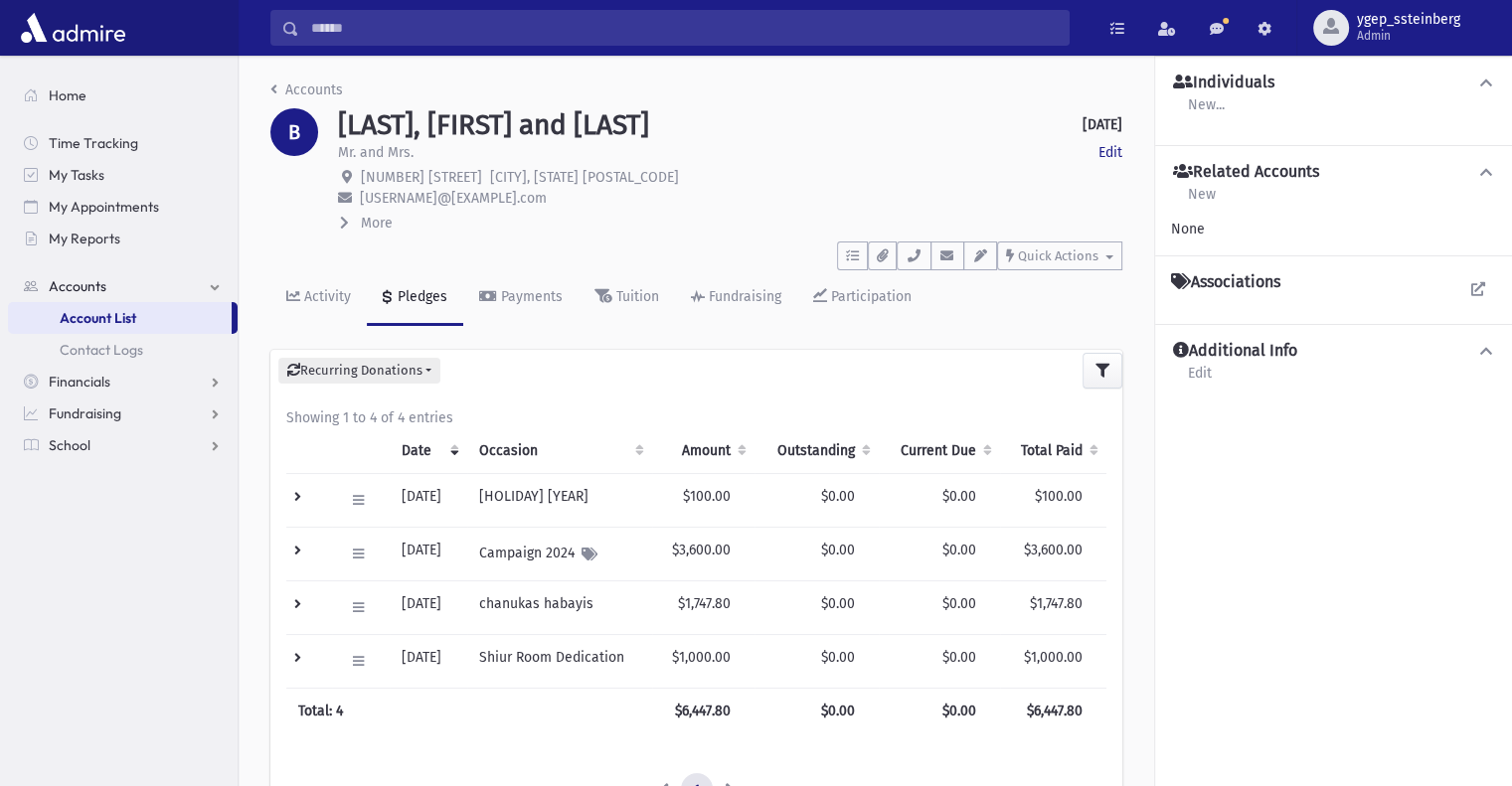 click at bounding box center (309, 553) 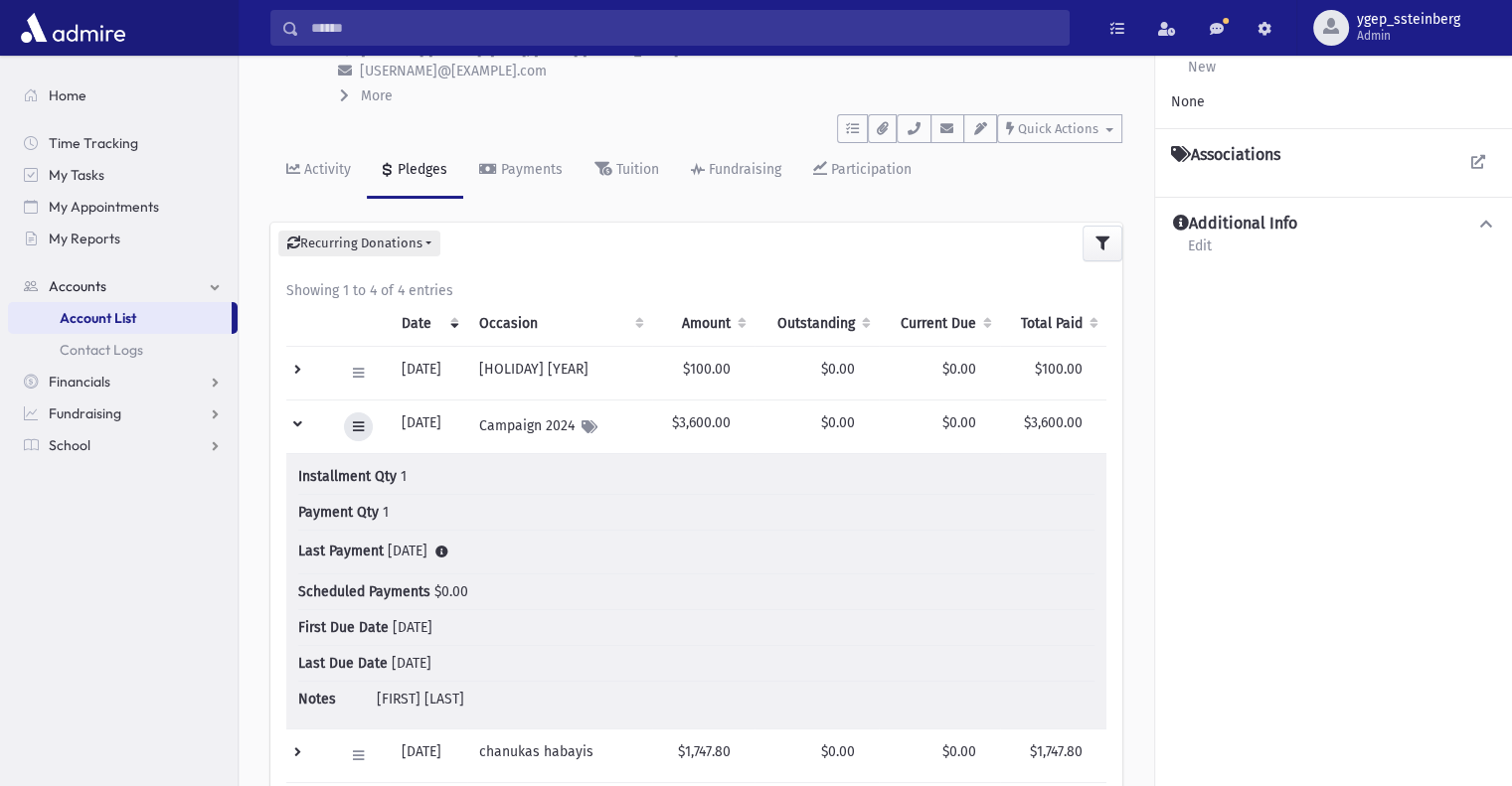 scroll, scrollTop: 165, scrollLeft: 0, axis: vertical 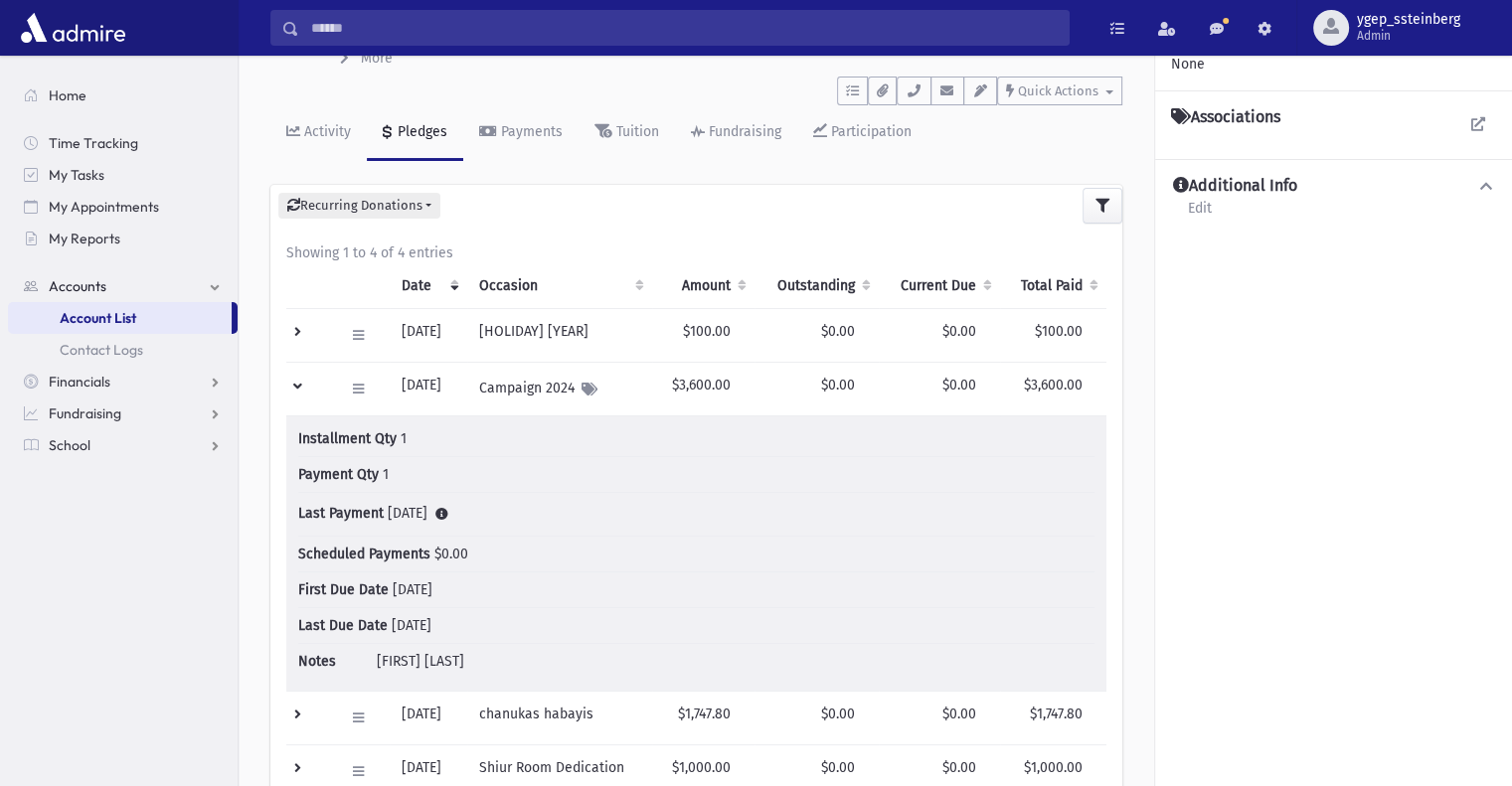 click at bounding box center [309, 389] 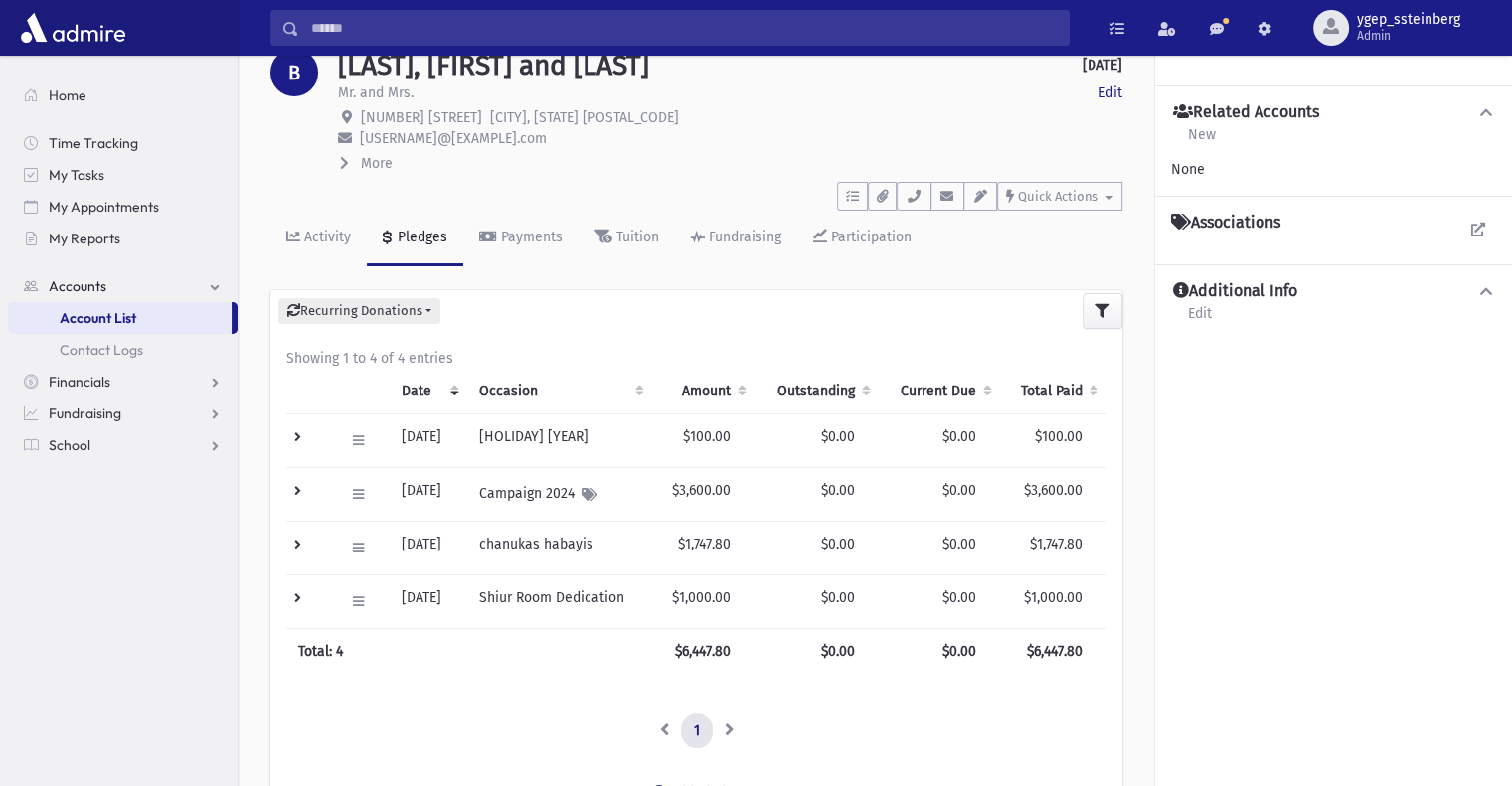 scroll, scrollTop: 0, scrollLeft: 0, axis: both 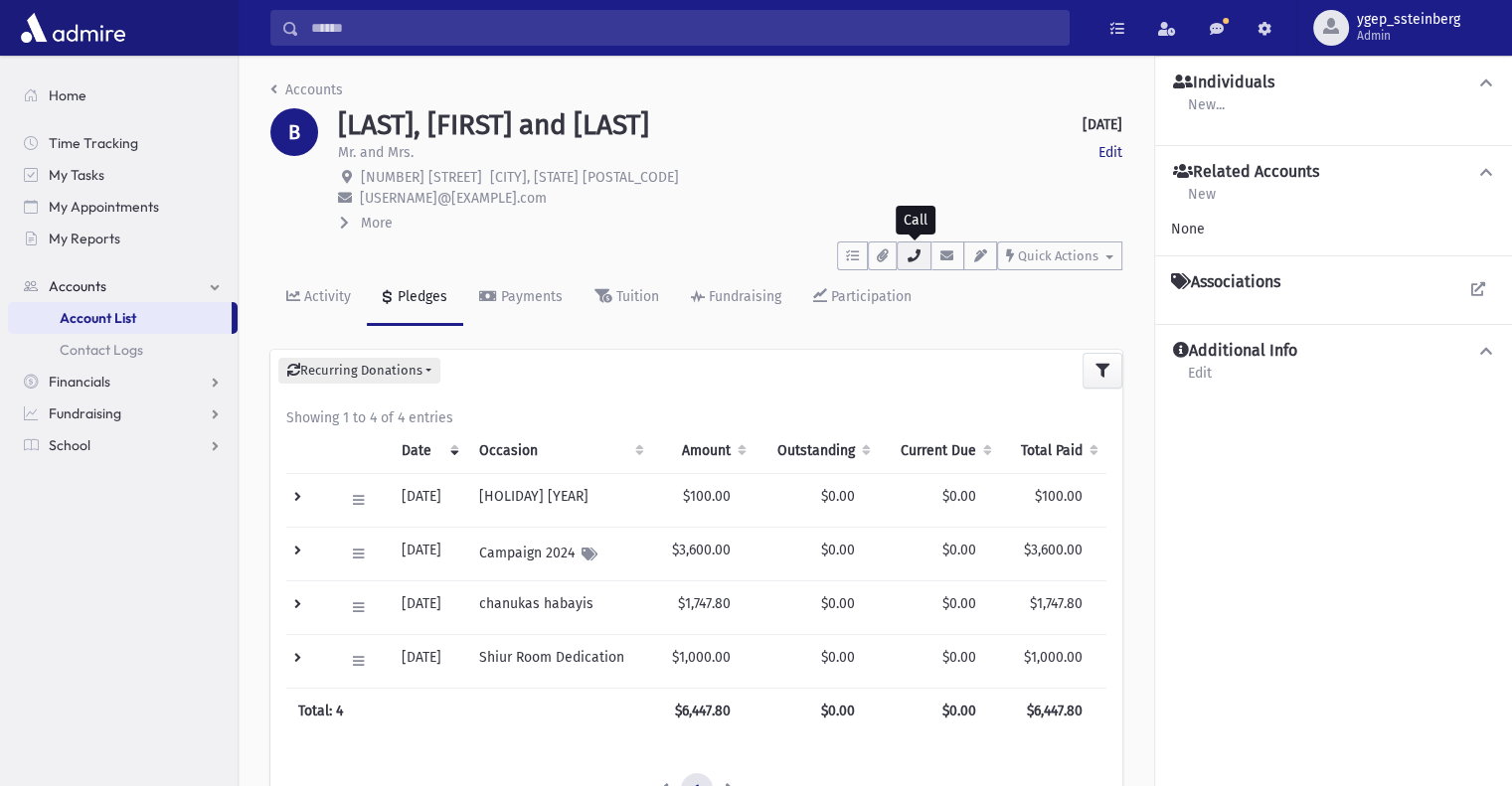 click at bounding box center (914, 255) 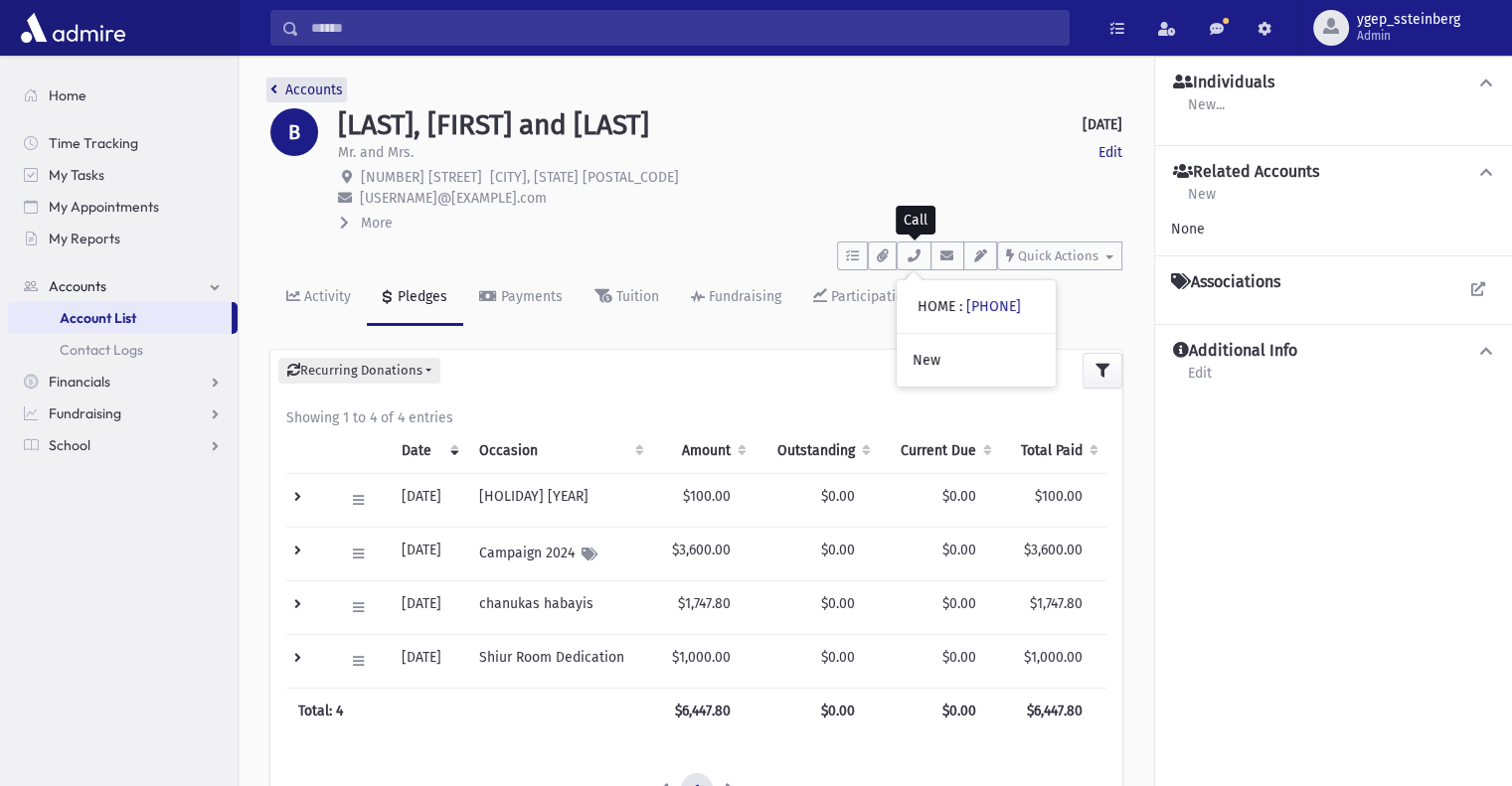 click on "Accounts" at bounding box center (306, 89) 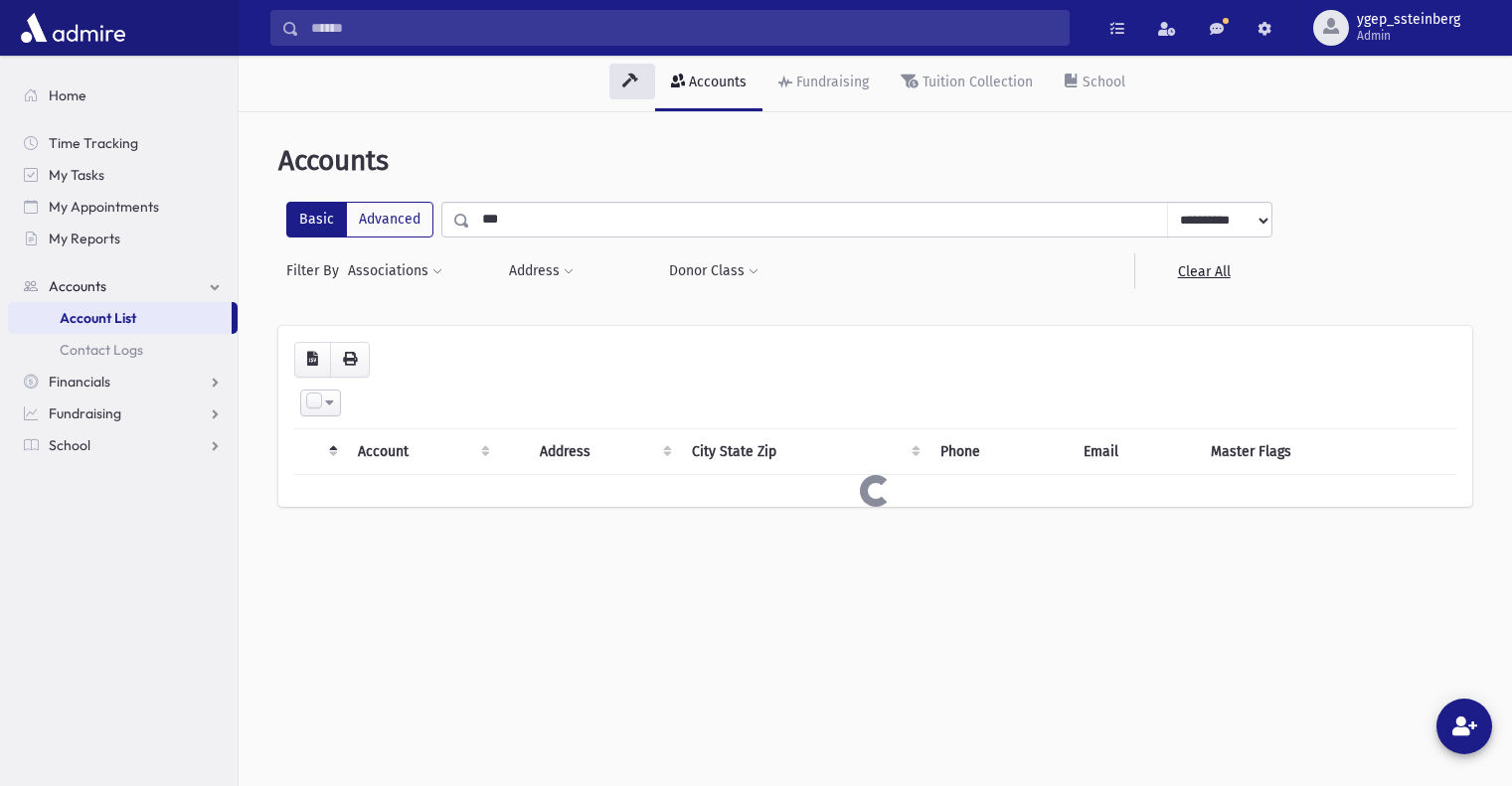 scroll, scrollTop: 0, scrollLeft: 0, axis: both 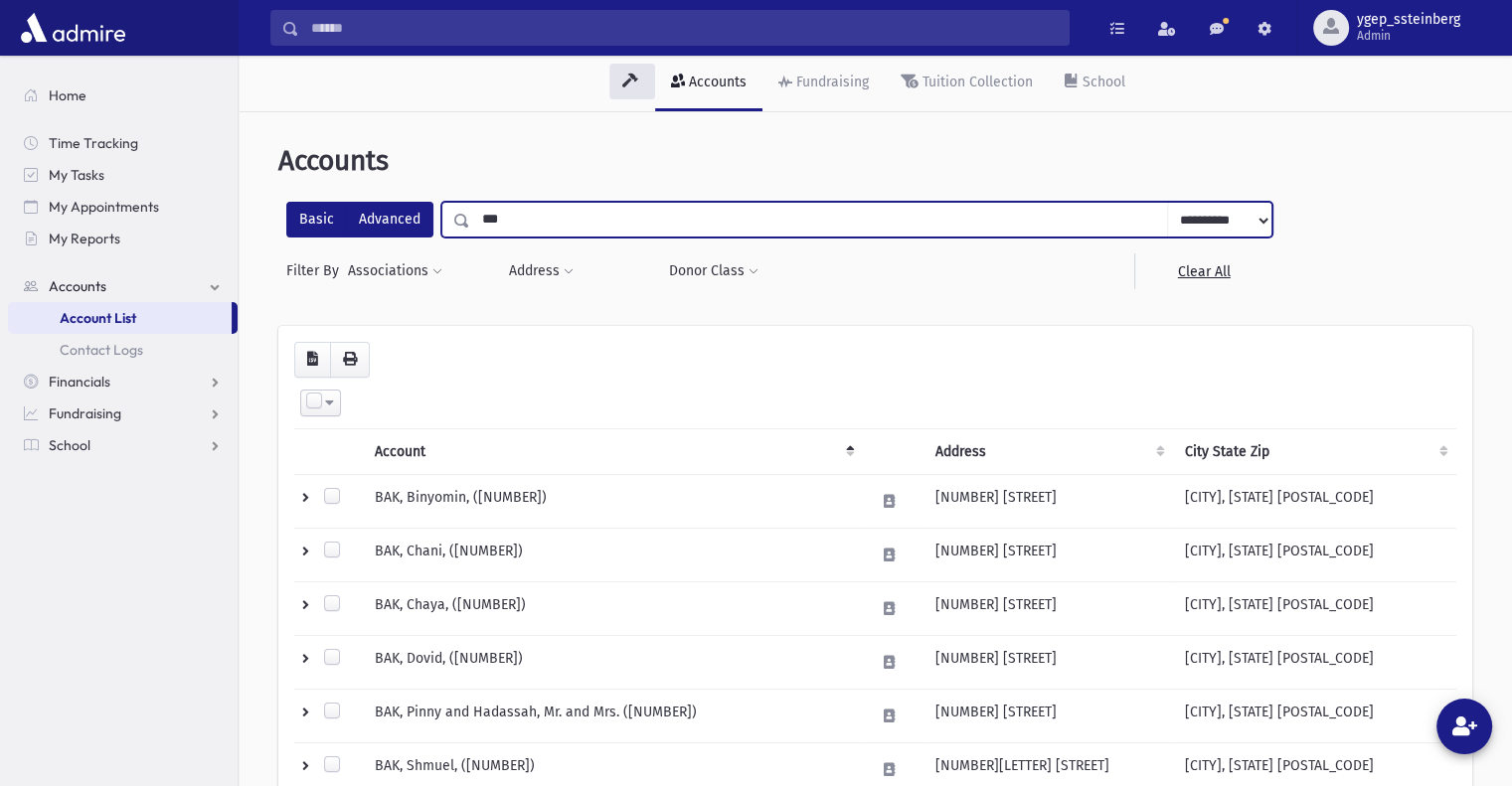 drag, startPoint x: 505, startPoint y: 226, endPoint x: 398, endPoint y: 206, distance: 108.85311 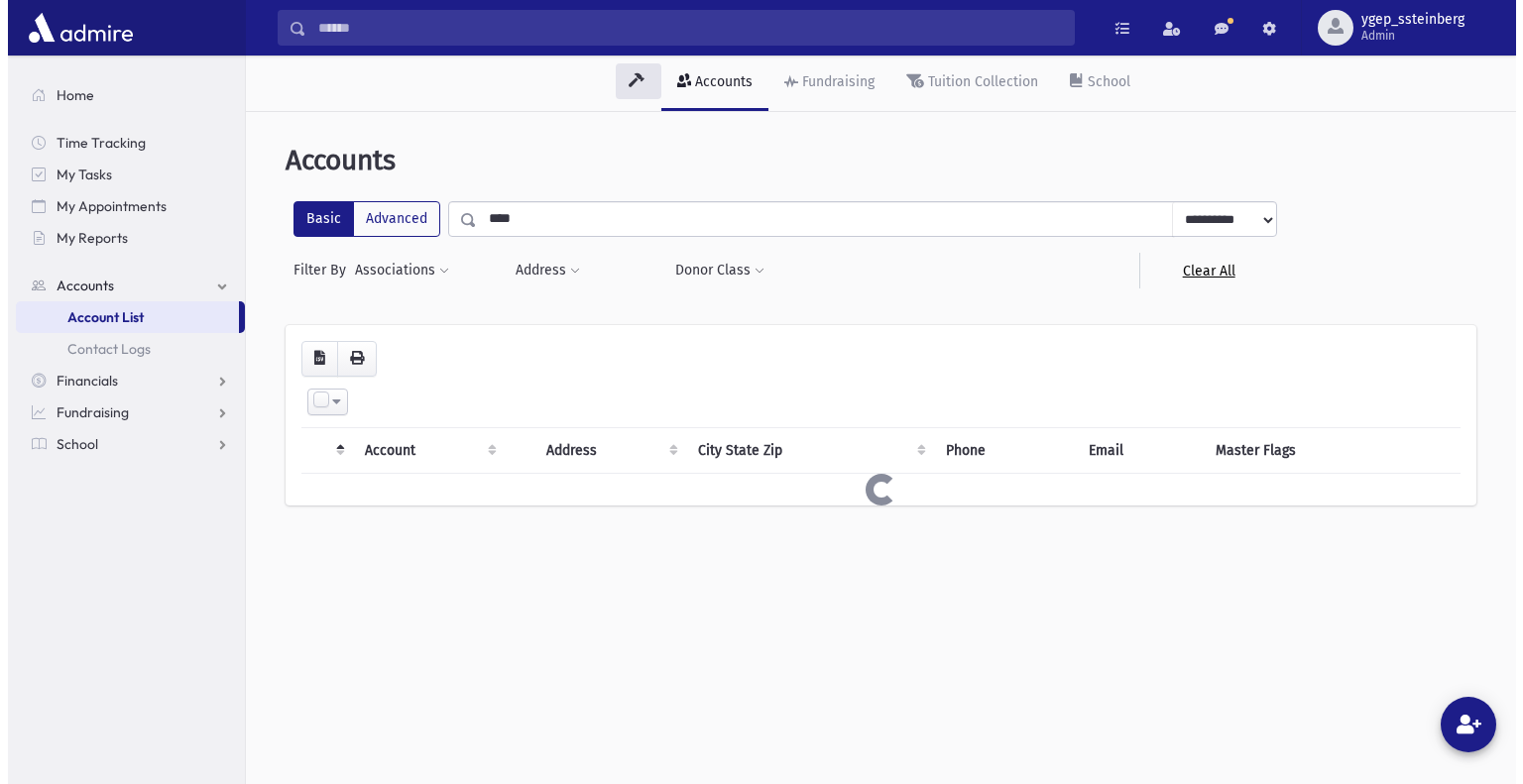 scroll, scrollTop: 0, scrollLeft: 0, axis: both 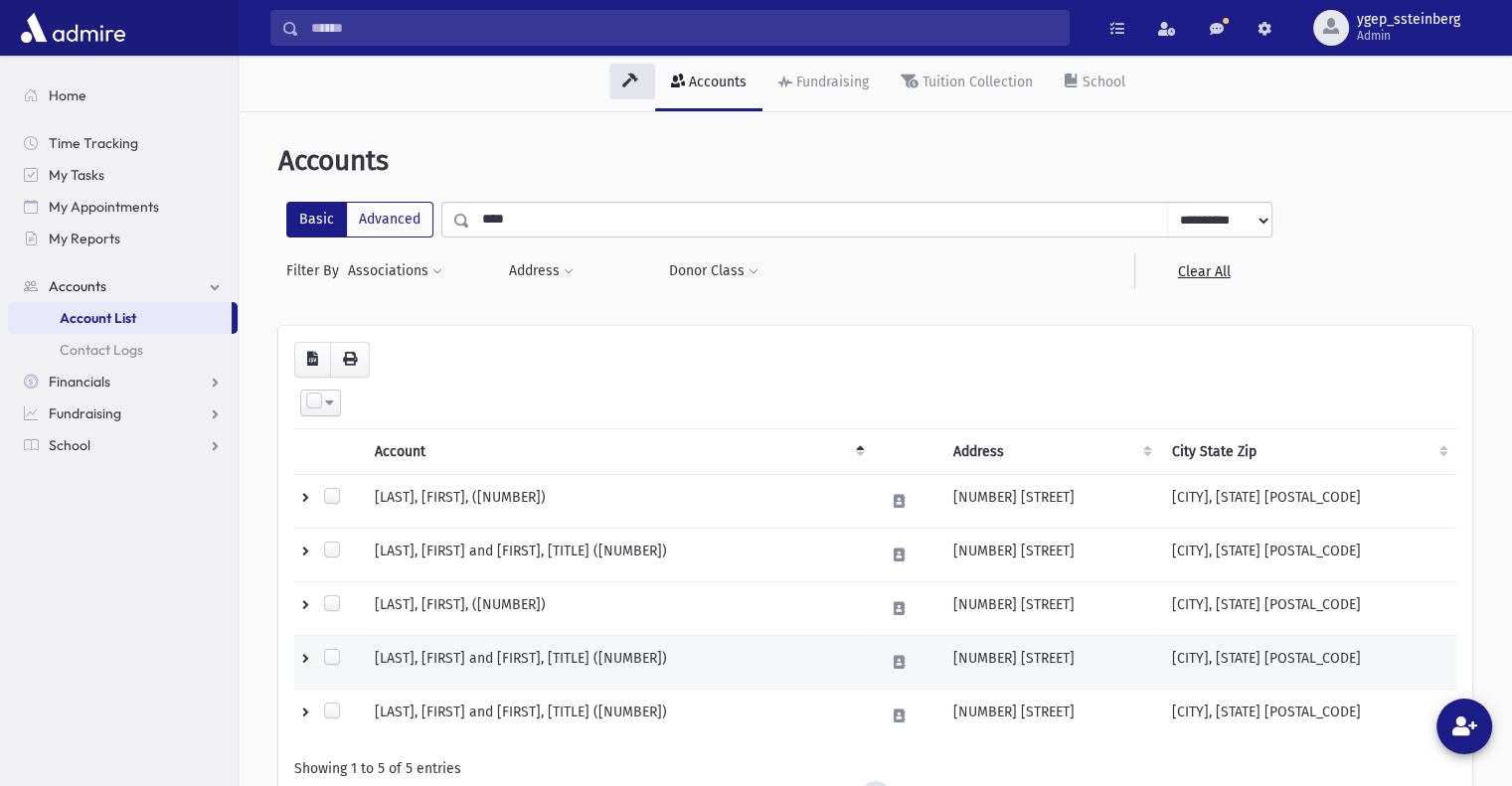 click on "[LAST], [FIRST] and [FIRST], [TITLE] ([NUMBER])" at bounding box center [617, 554] 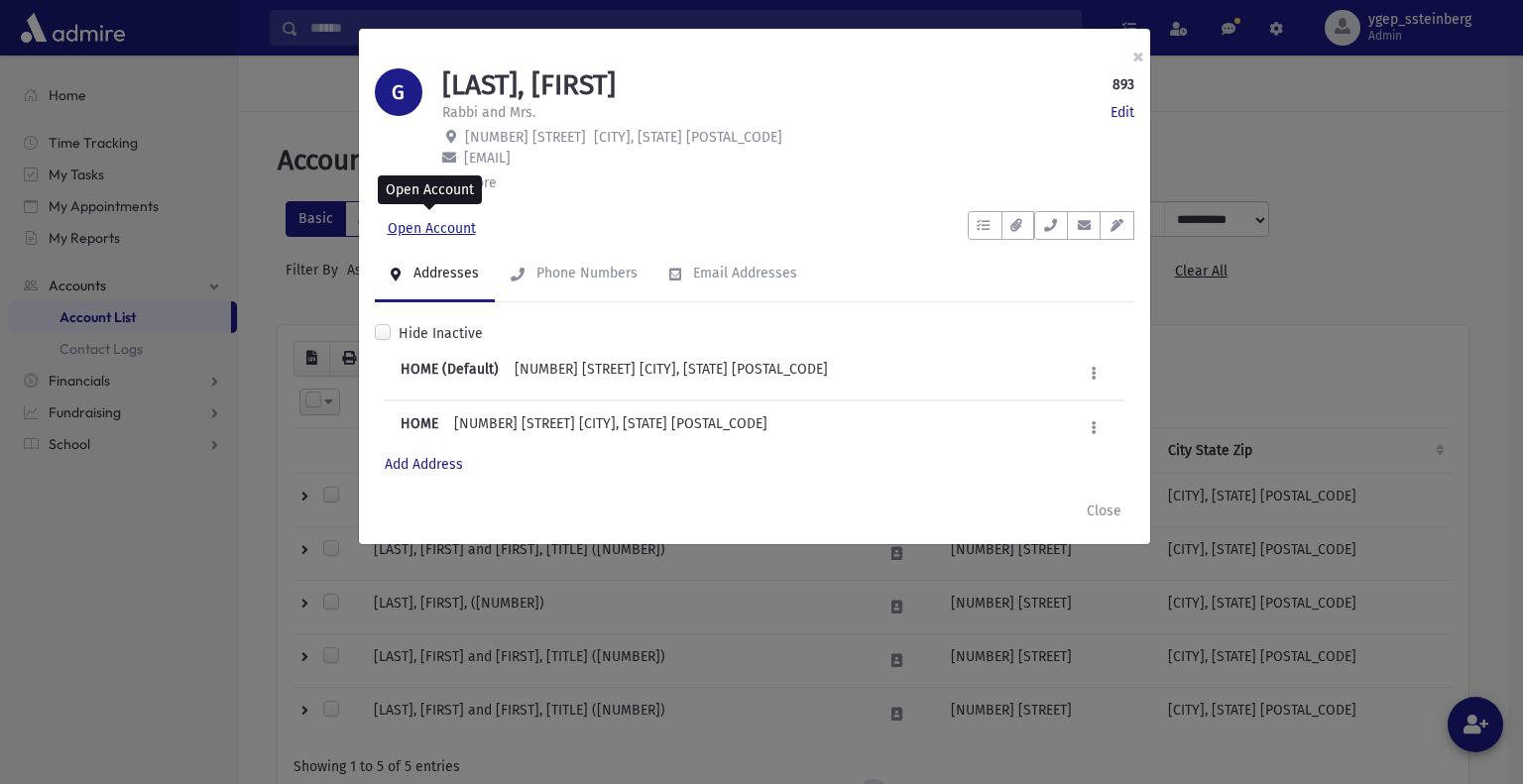 click on "Open Account" at bounding box center (431, 229) 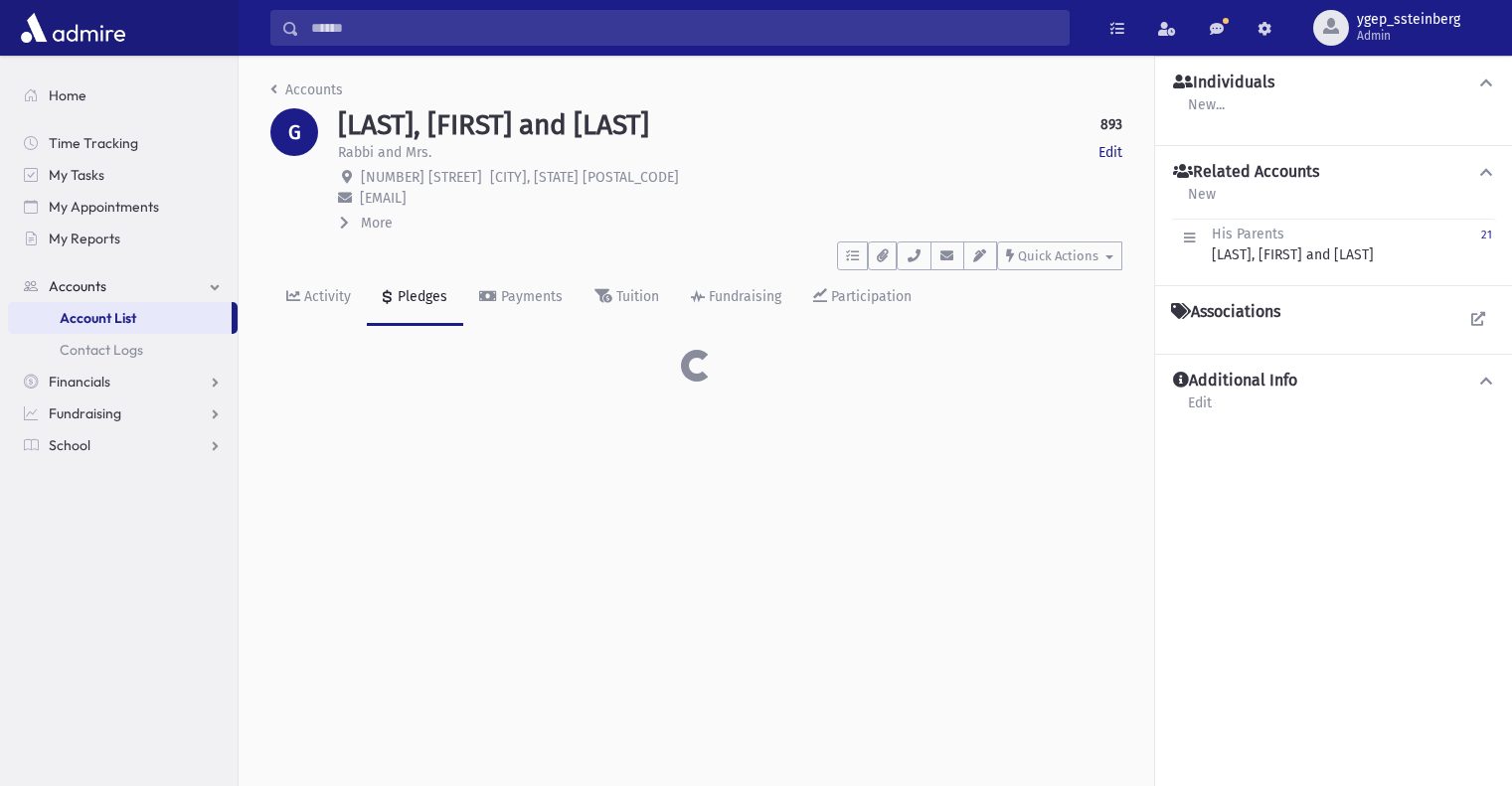 scroll, scrollTop: 0, scrollLeft: 0, axis: both 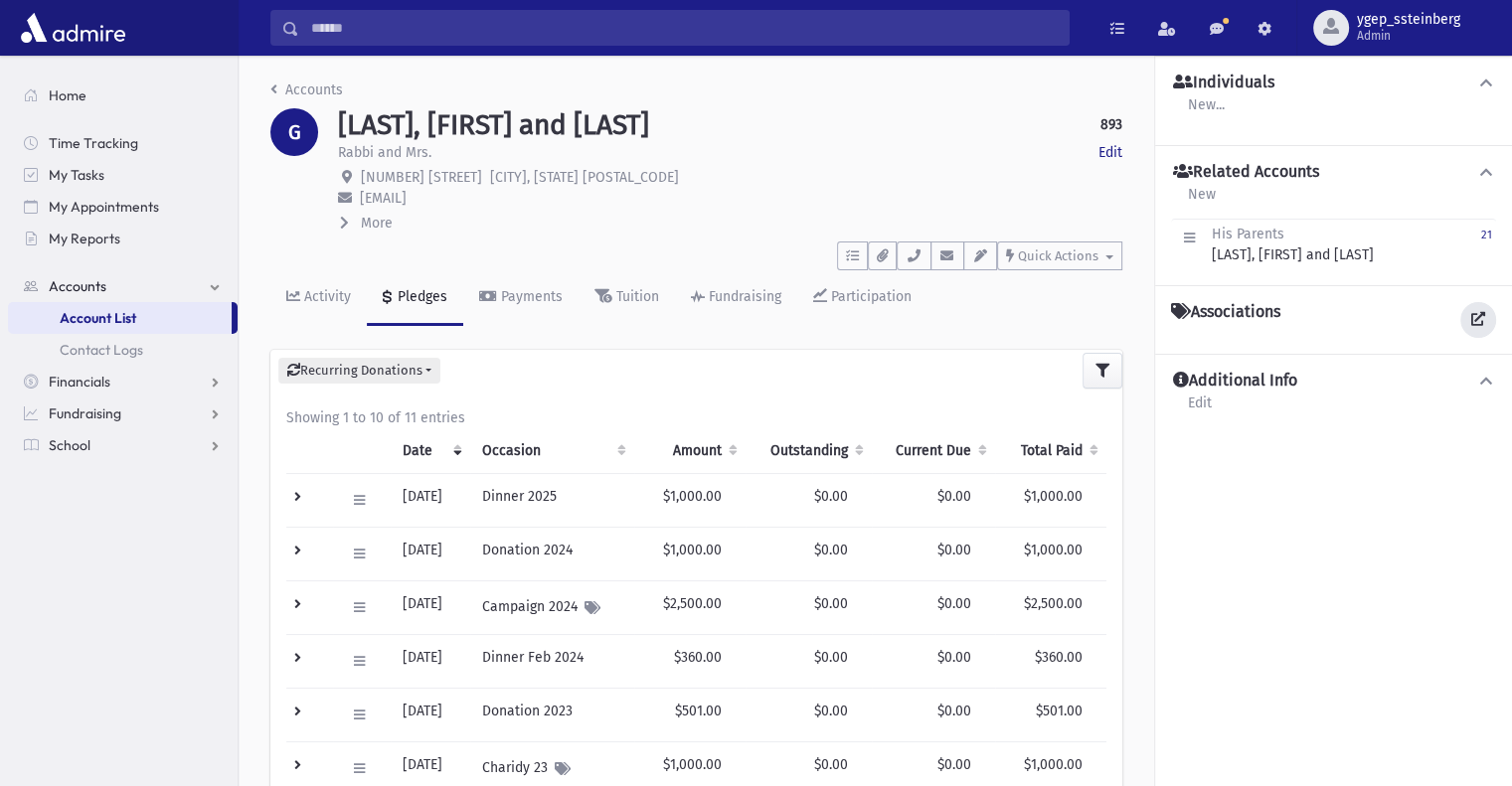 click at bounding box center [1478, 319] 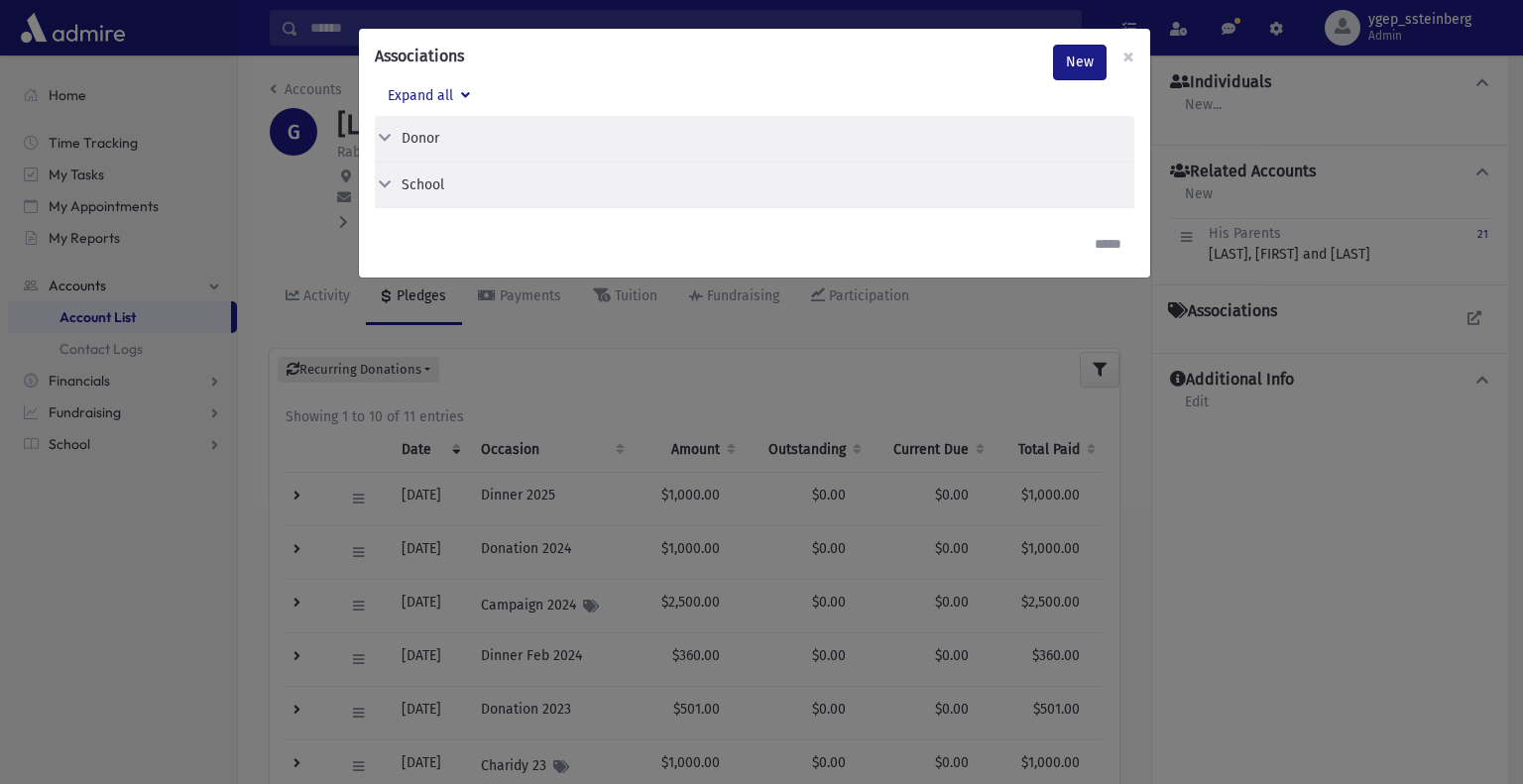 click on "School" at bounding box center [420, 138] 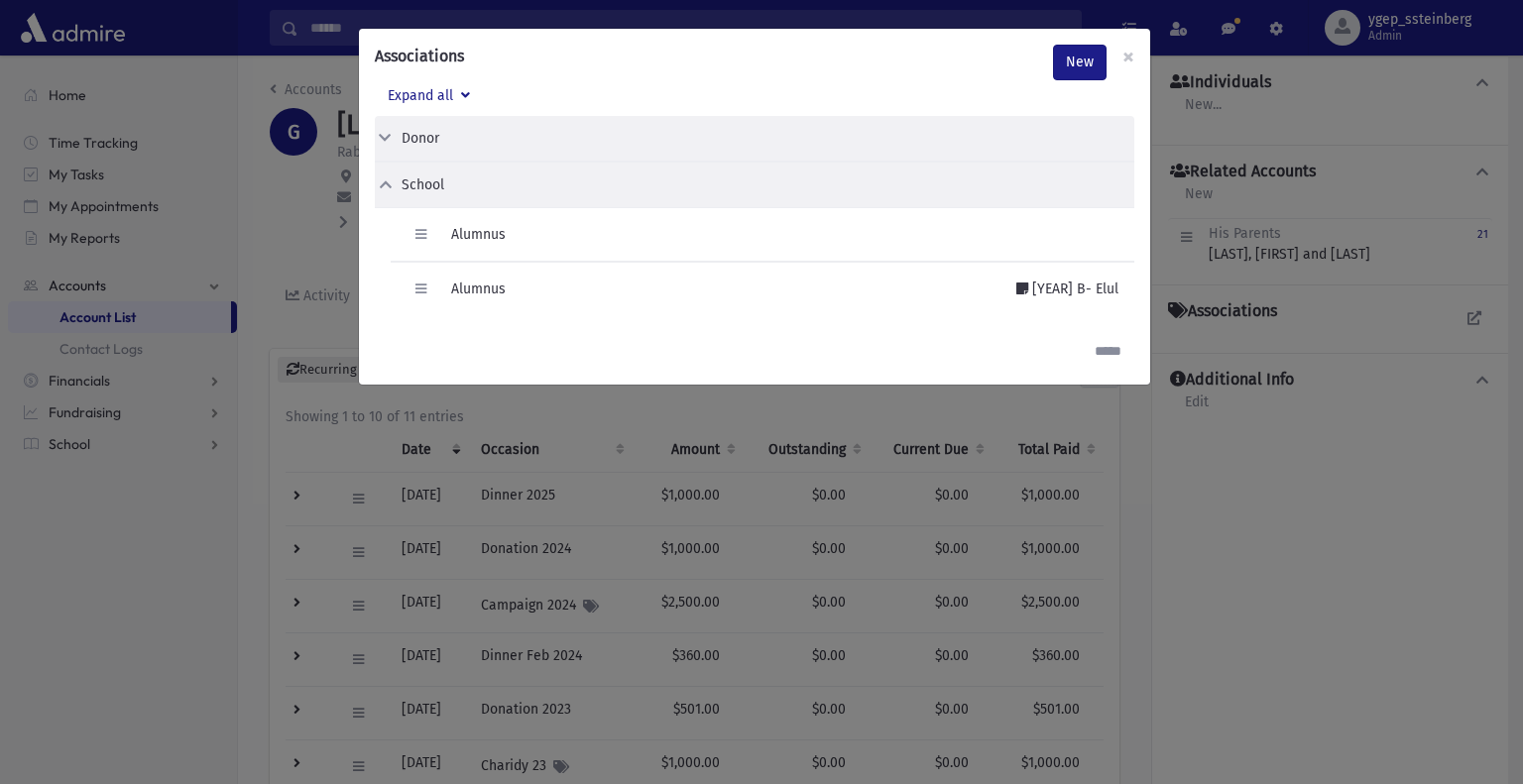 click on "Associations
New
×
Expand all
Donor
Edit
Delete
Donor
Edit Delete" at bounding box center (762, 392) 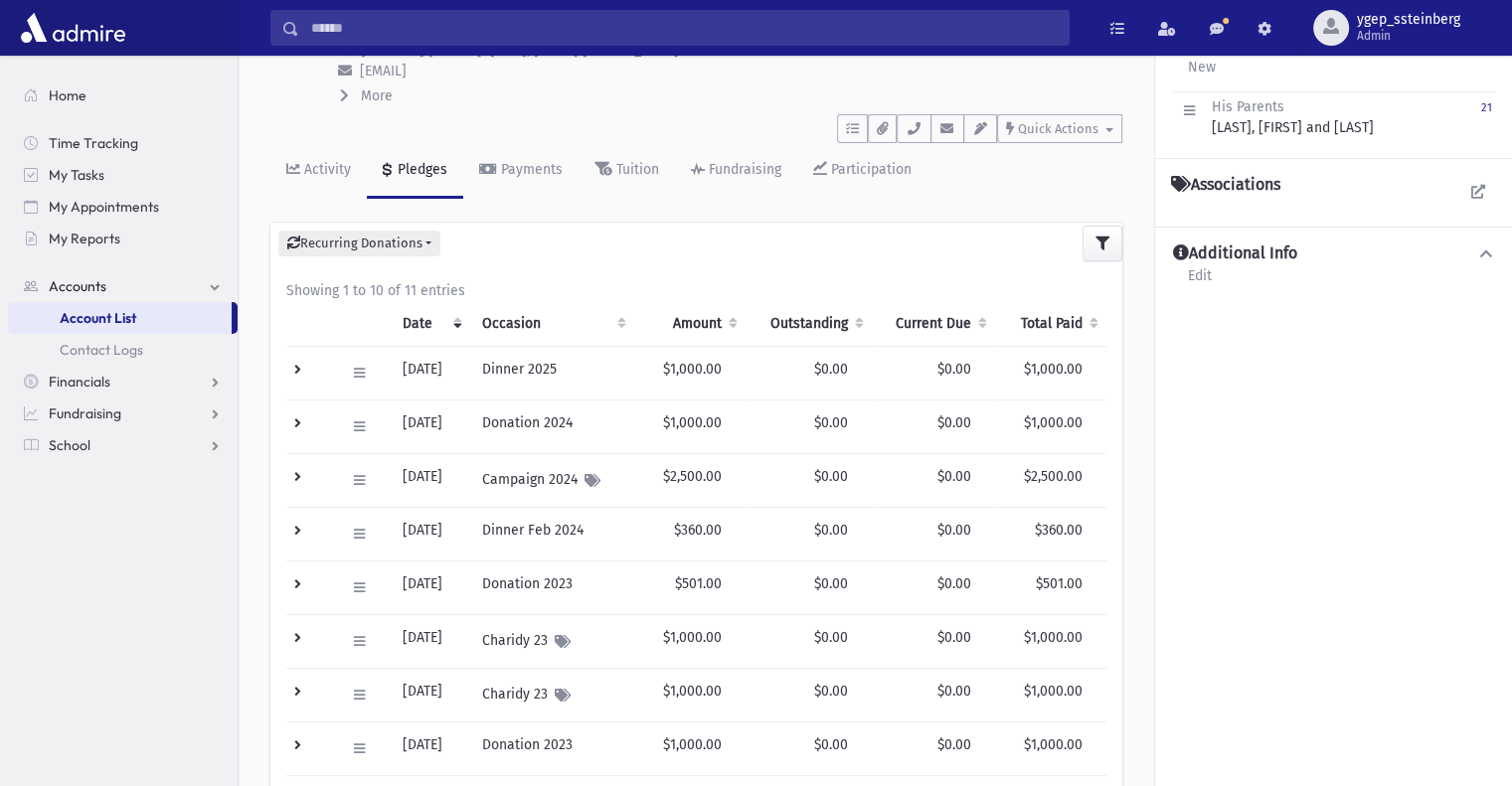 scroll, scrollTop: 165, scrollLeft: 0, axis: vertical 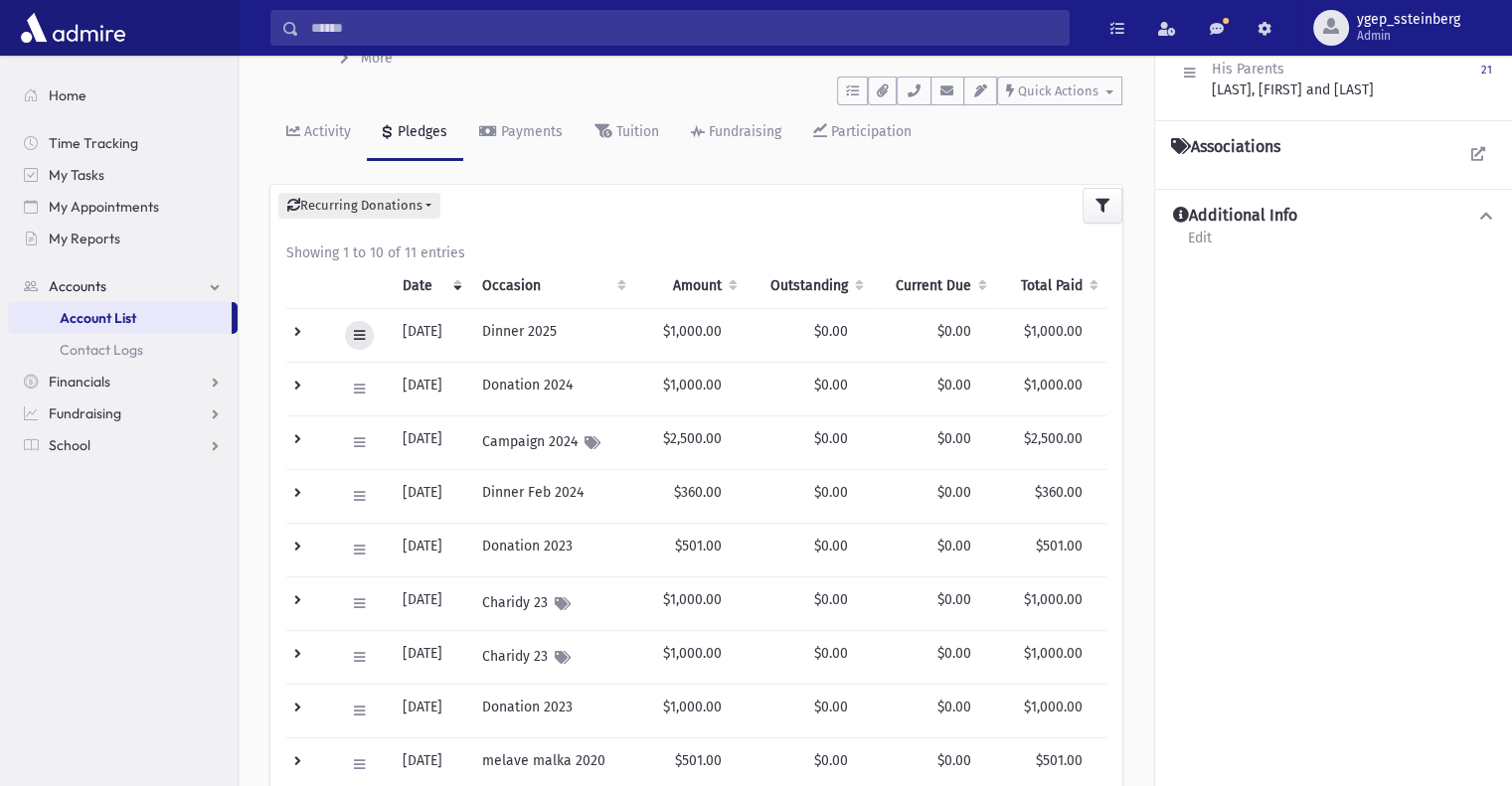 click at bounding box center [359, 335] 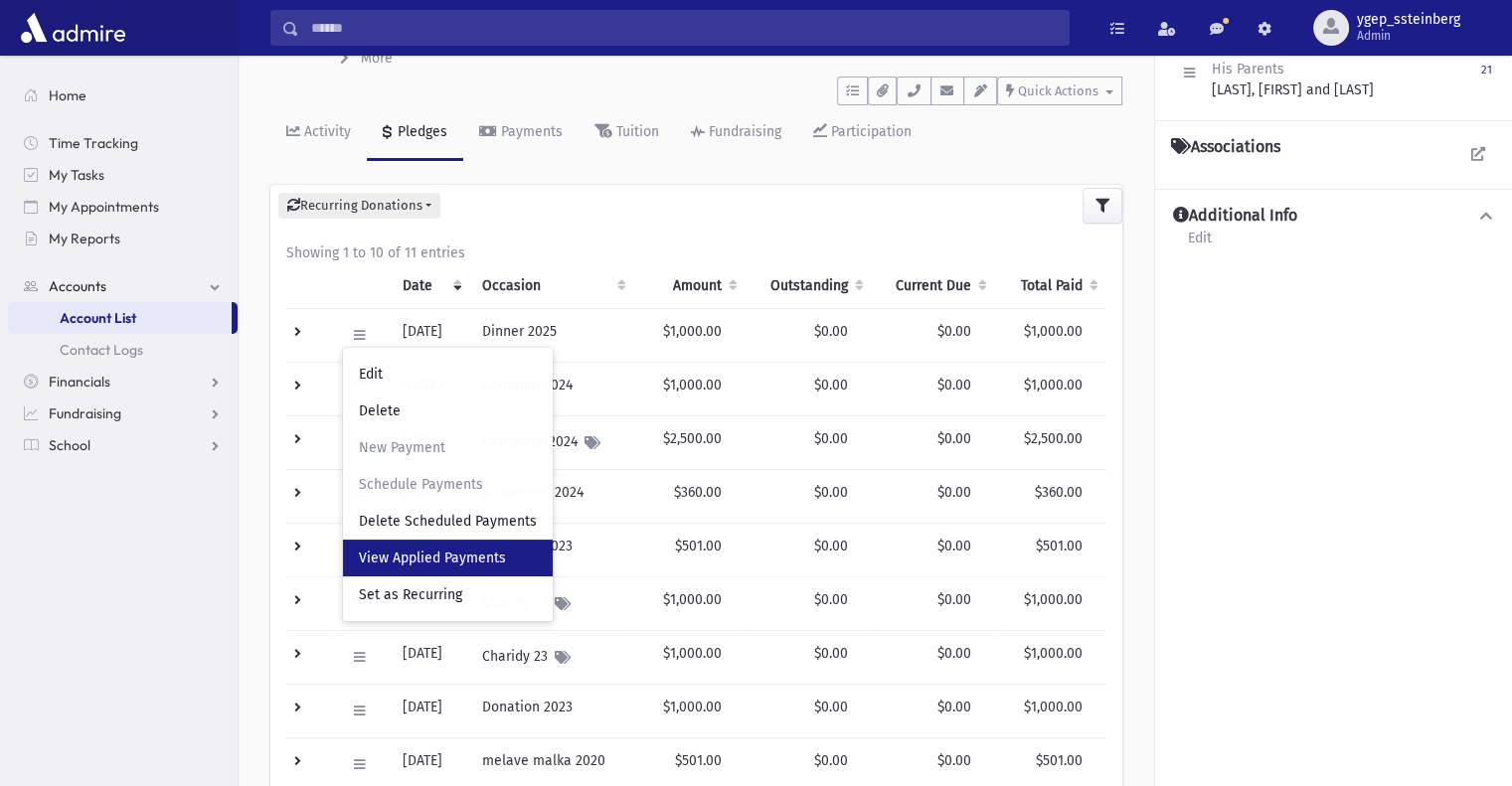 click on "View Applied Payments" at bounding box center (447, 557) 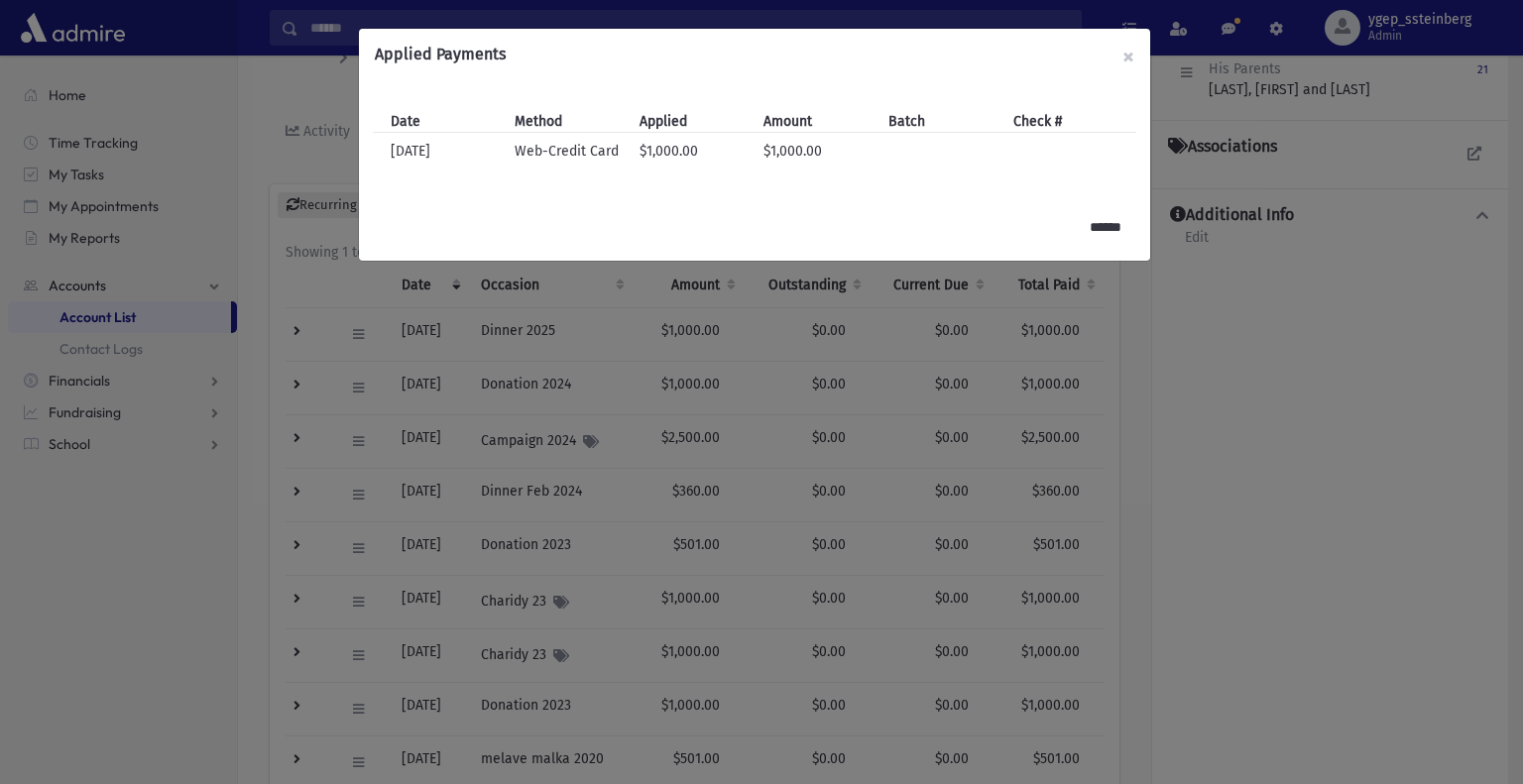 click on "Applied Payments
×
Date
Method
Applied
Amount
Batch
Check #
Date
[DATE]
Method
Web-Credit Card
Applied
$1,000.00
Amount
$1,000.00" at bounding box center [762, 392] 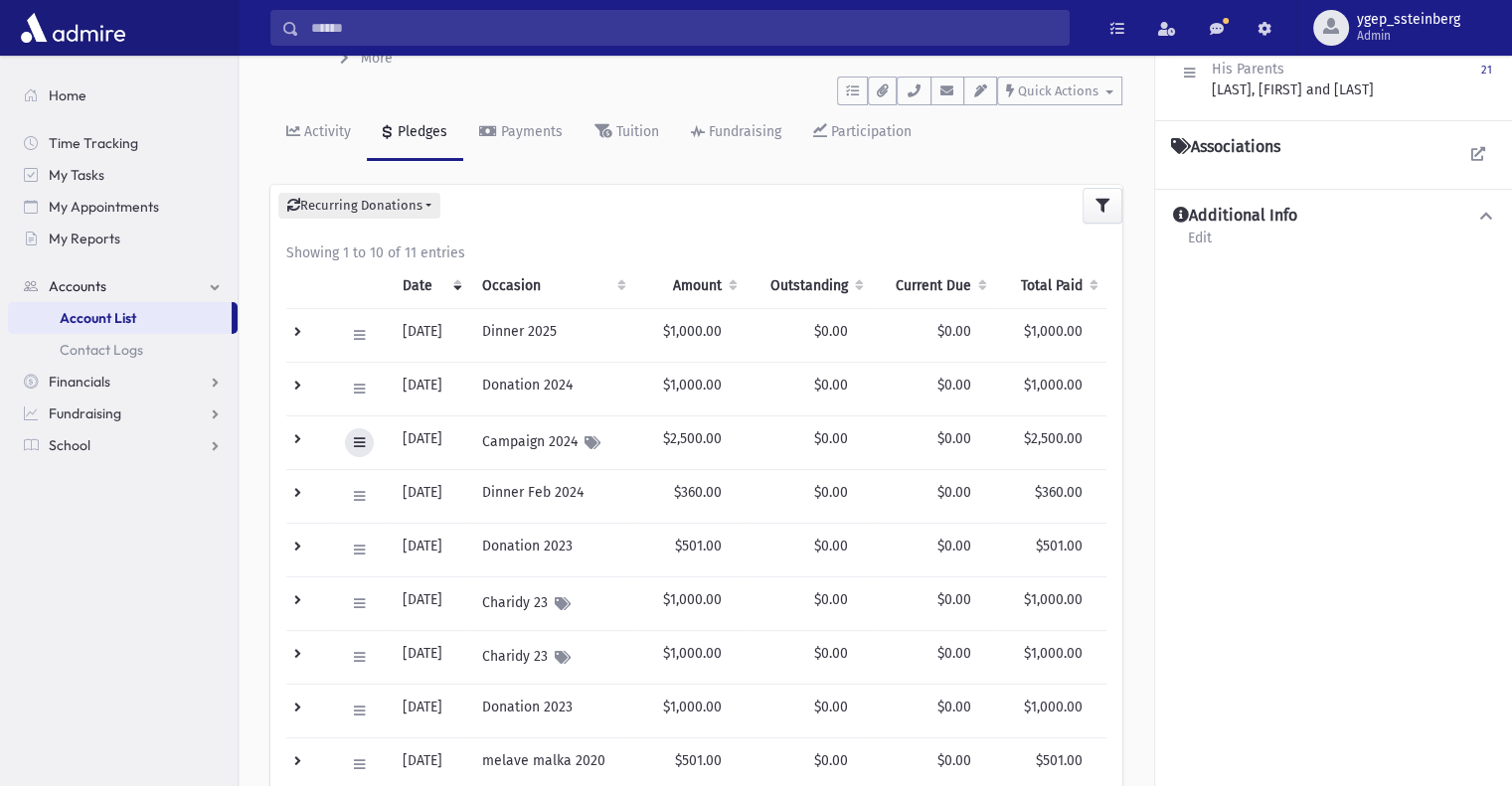 click at bounding box center [359, 335] 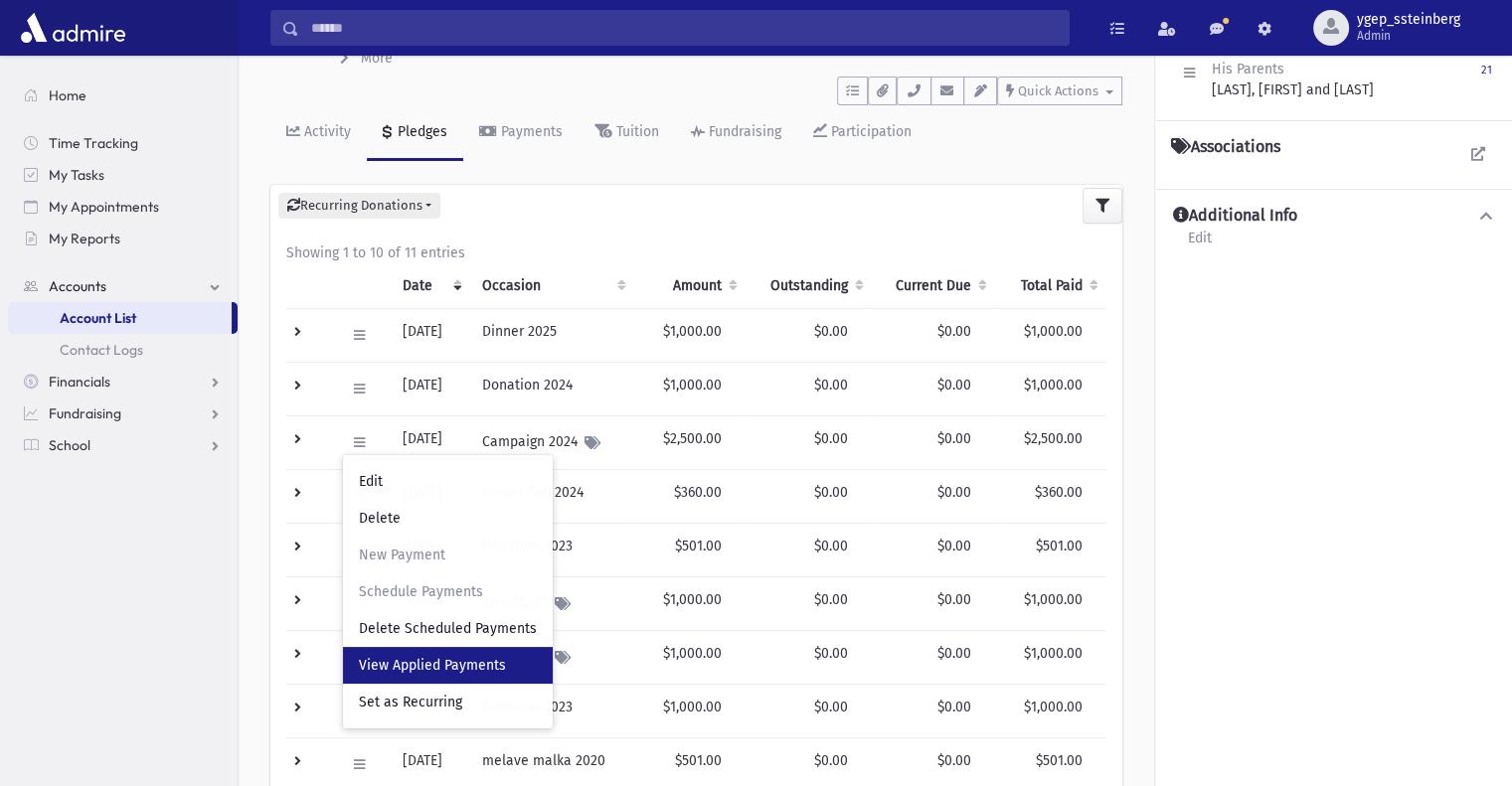 click on "View Applied Payments" at bounding box center [447, 665] 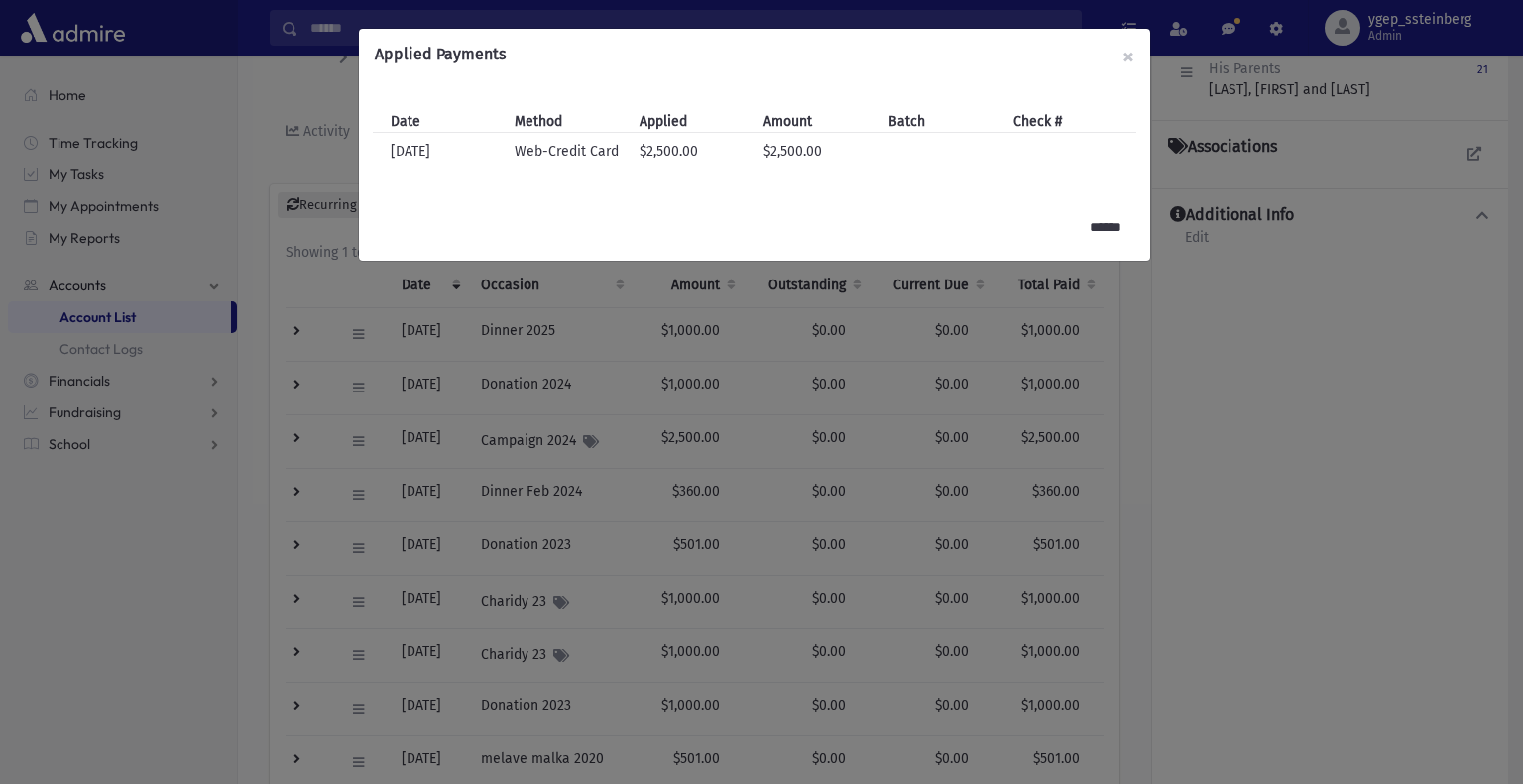 click on "Applied Payments
×
Date
Method
Applied
Amount
Batch
Check #
Date
[DATE]
Method
Web-Credit Card
Applied
$2,500.00
Amount
$2,500.00" at bounding box center [762, 392] 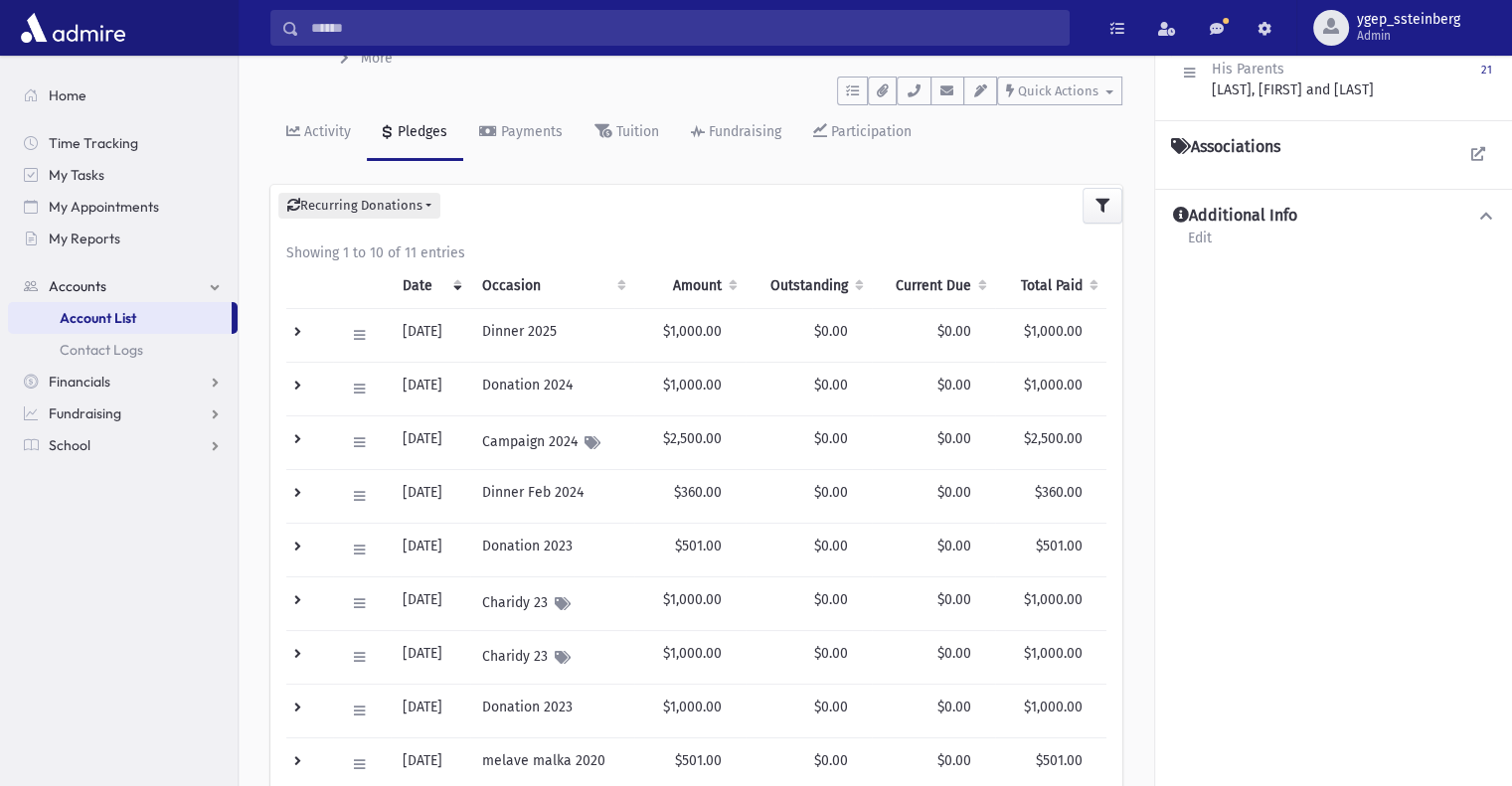 scroll, scrollTop: 0, scrollLeft: 0, axis: both 